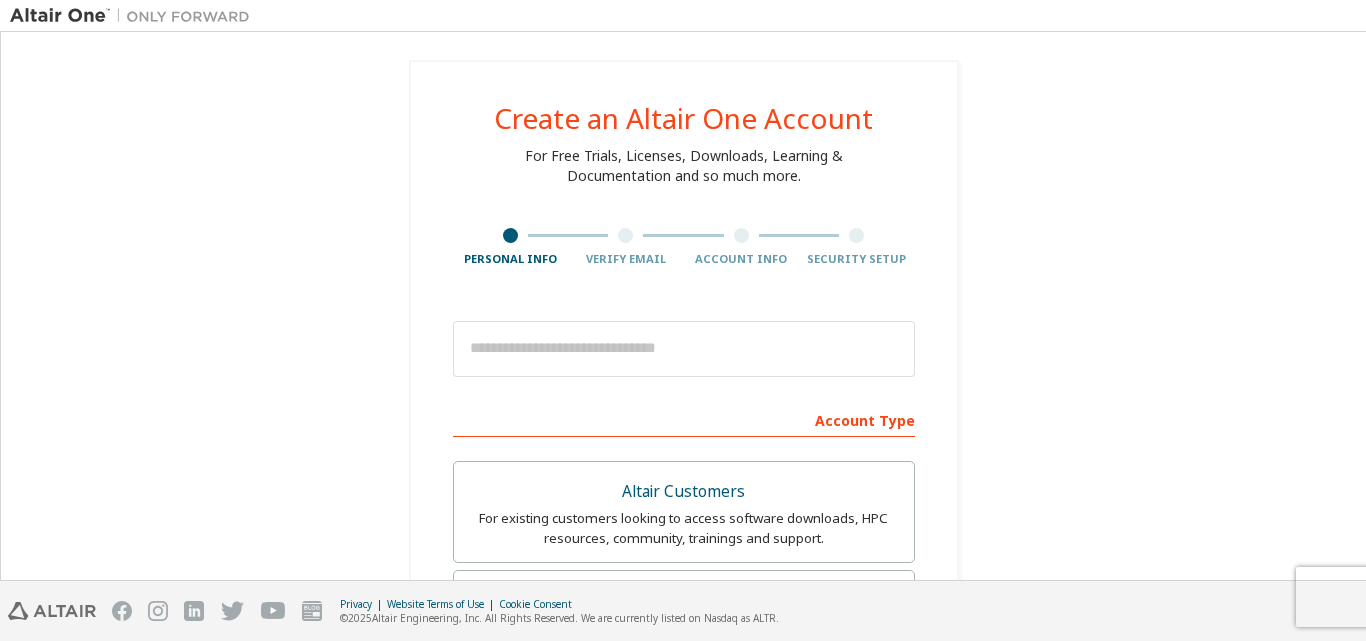scroll, scrollTop: 0, scrollLeft: 0, axis: both 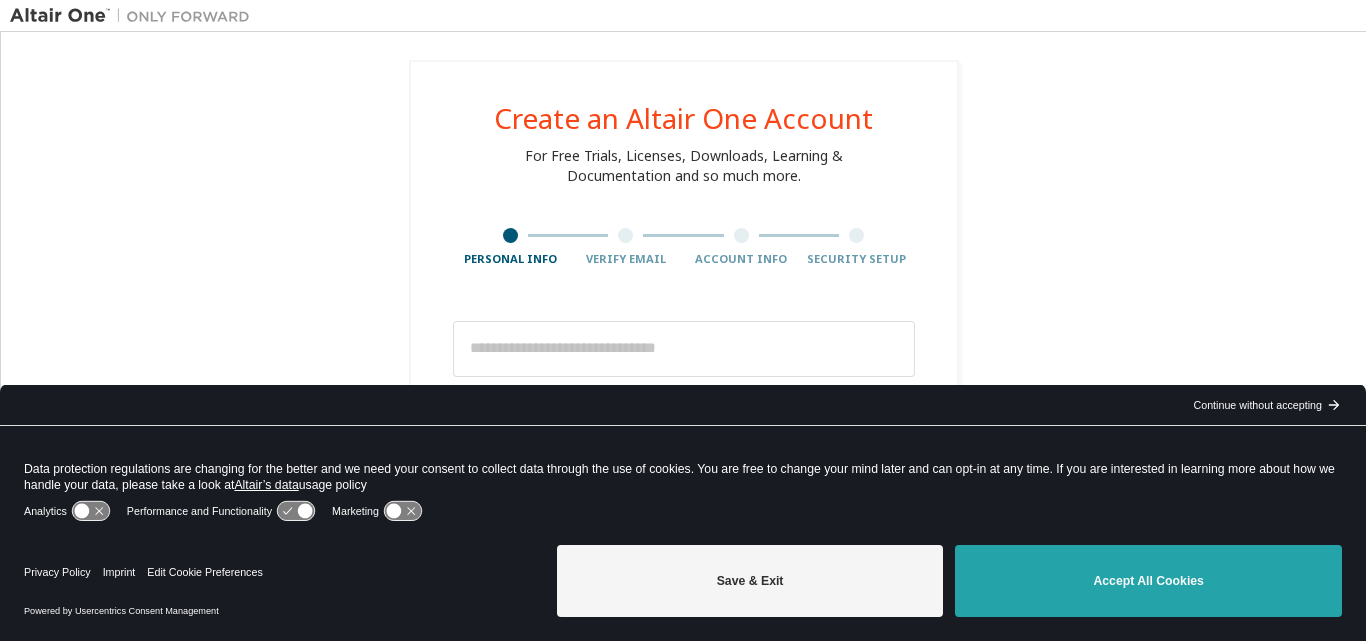 click on "Accept All Cookies" at bounding box center (1148, 581) 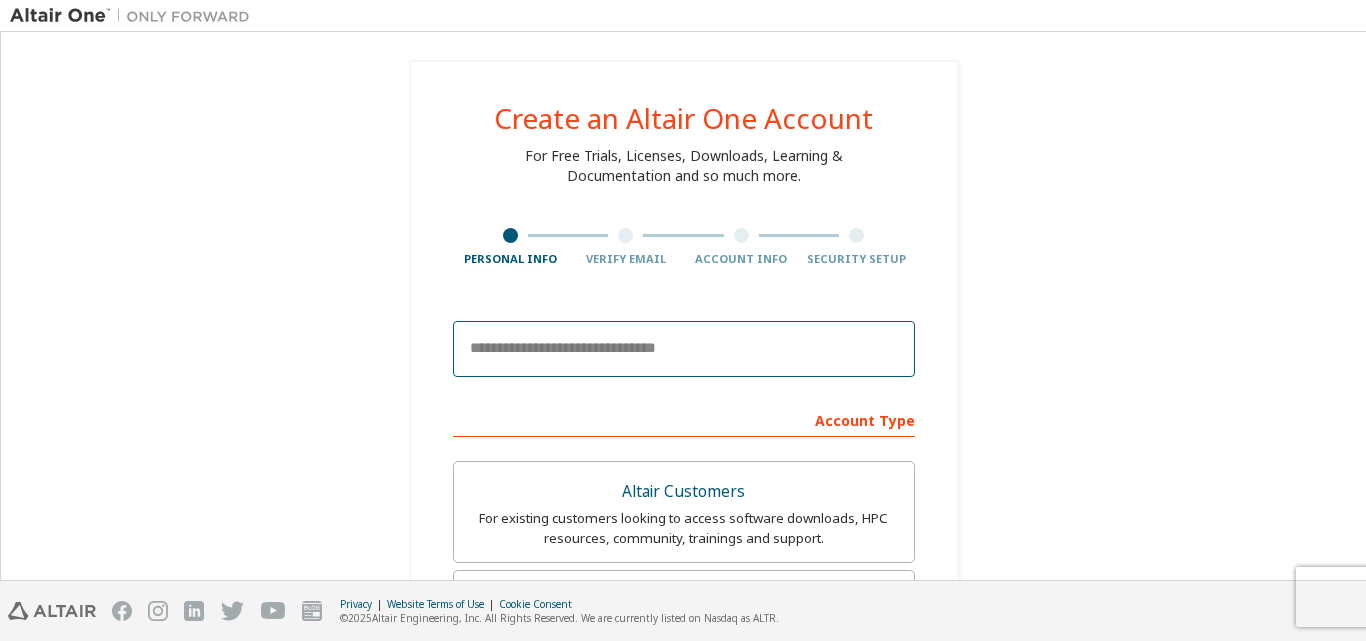 click at bounding box center [684, 349] 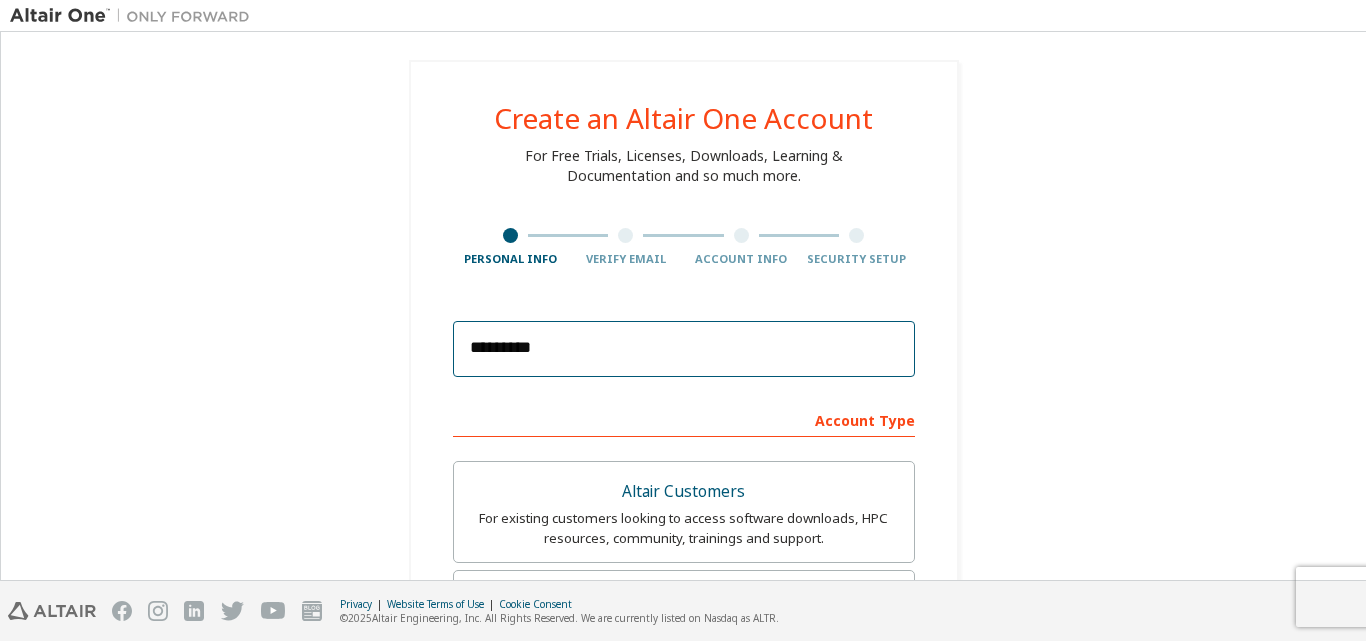 type on "**********" 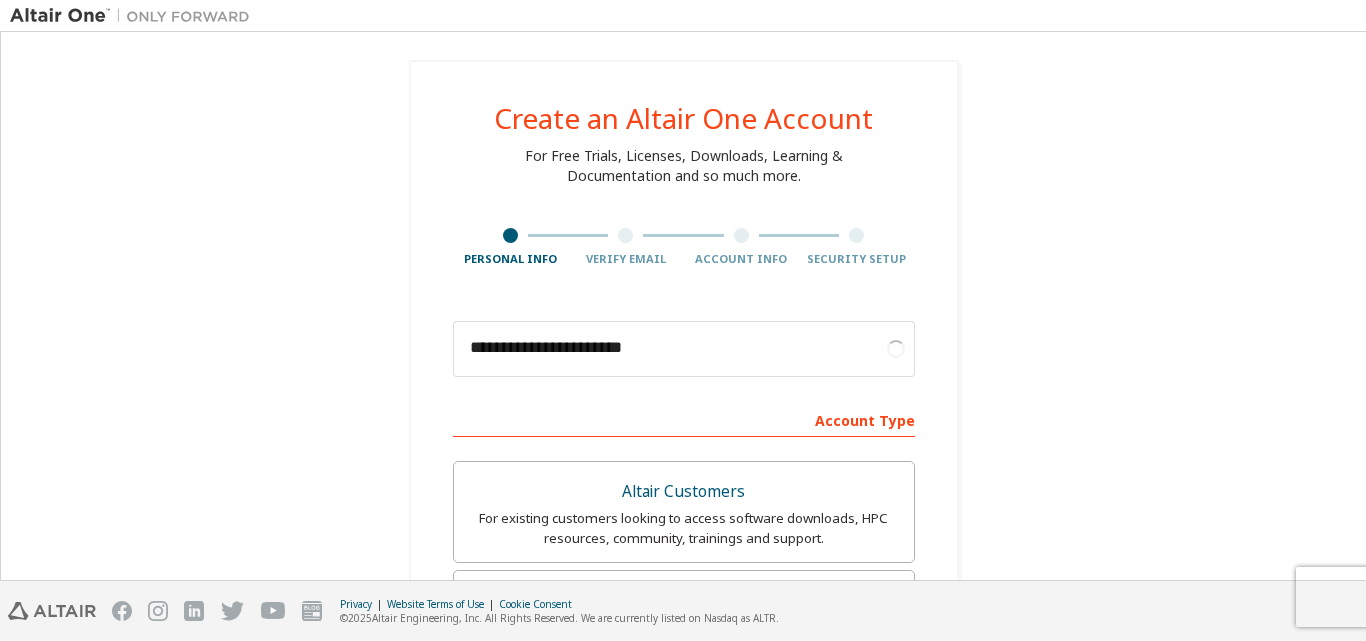 click on "Account Type" at bounding box center [684, 419] 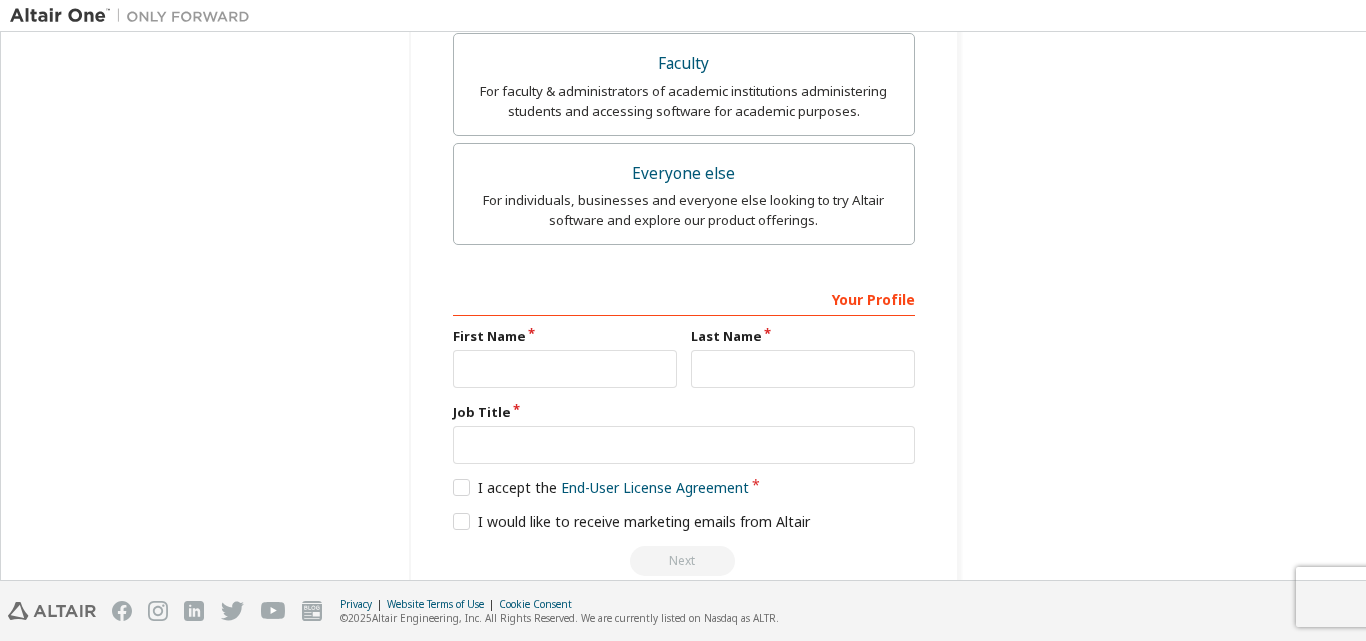 scroll, scrollTop: 686, scrollLeft: 0, axis: vertical 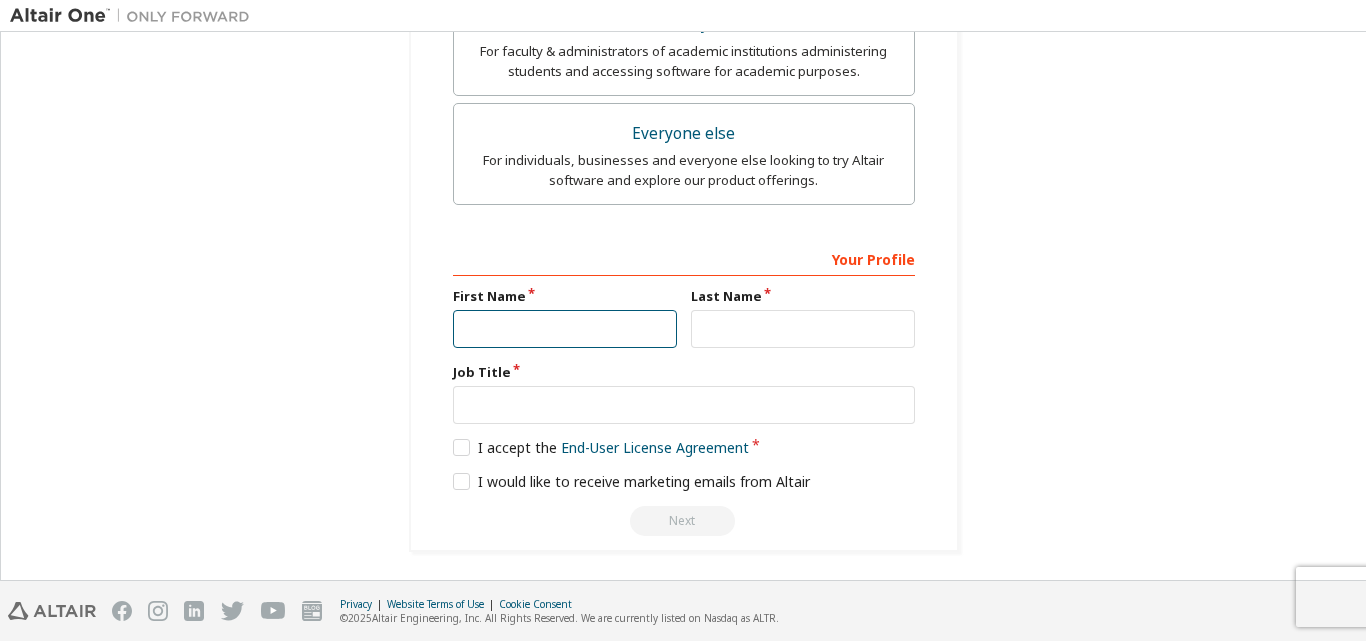 click at bounding box center [565, 329] 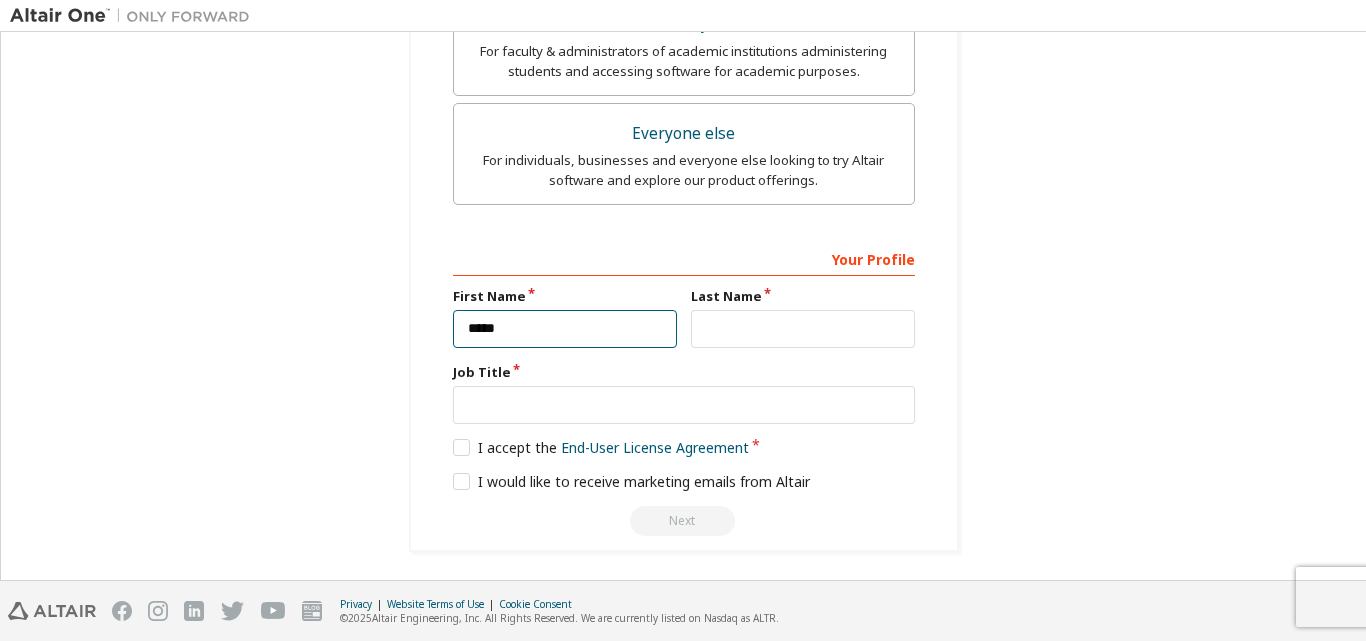 type on "*****" 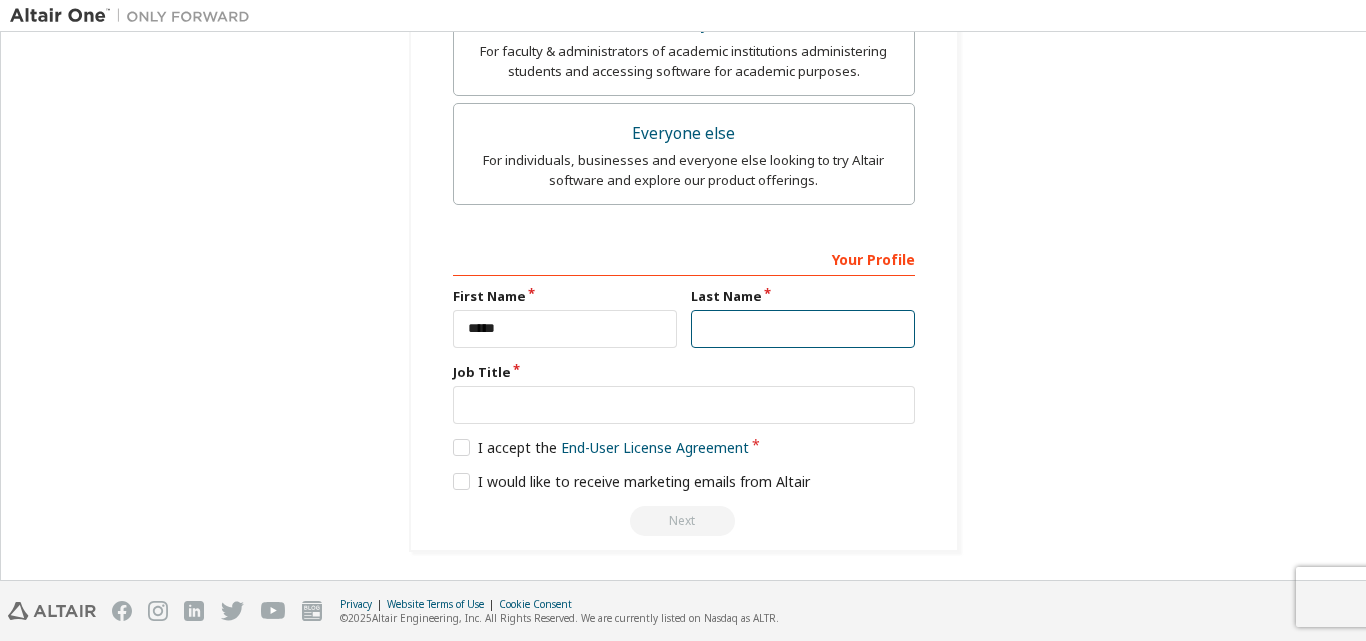 click at bounding box center [803, 329] 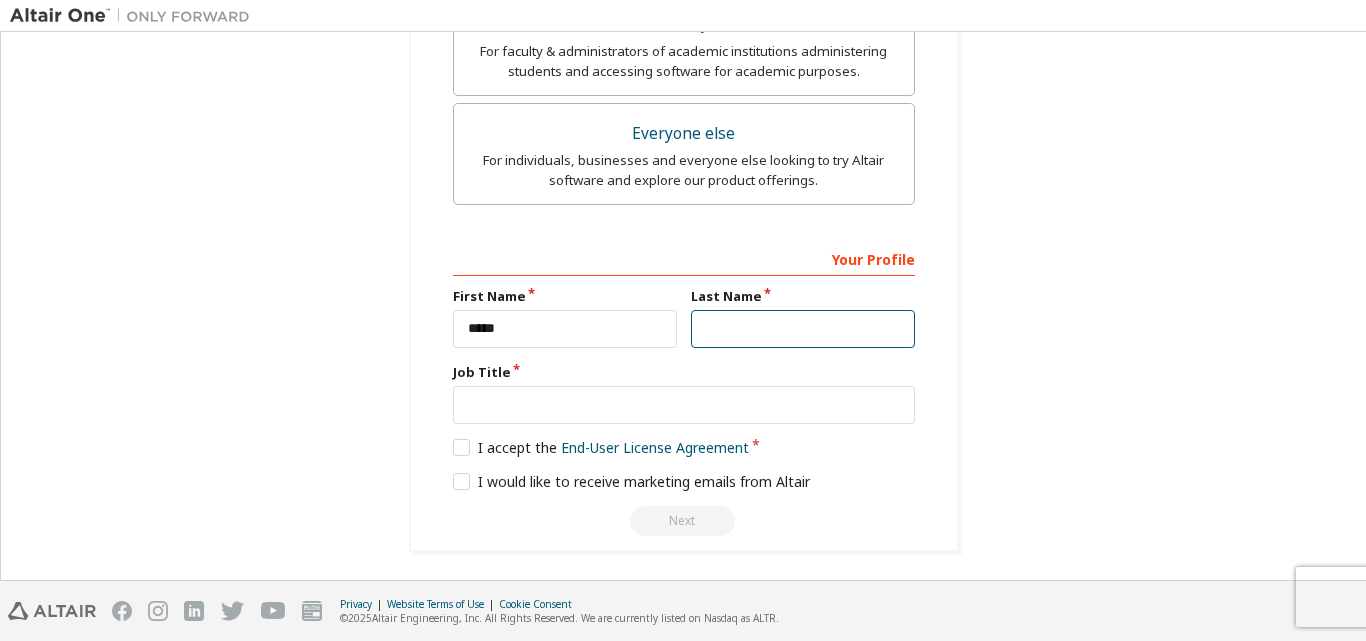 type on "*******" 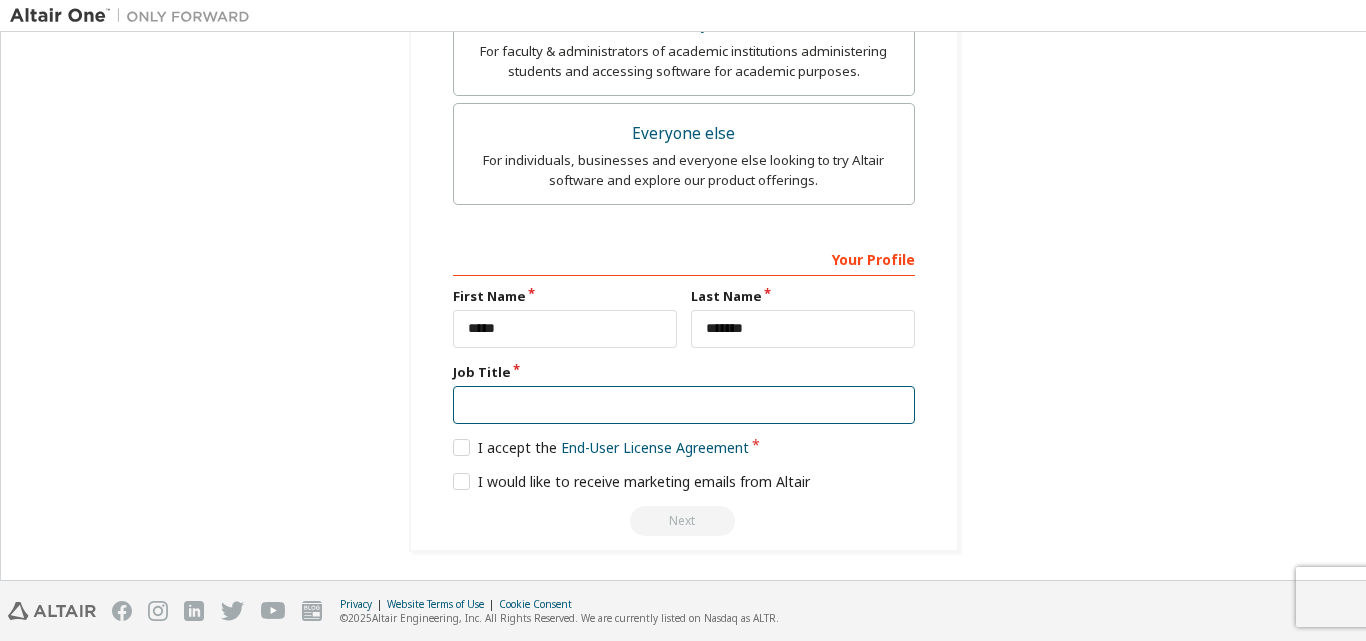 click at bounding box center [684, 405] 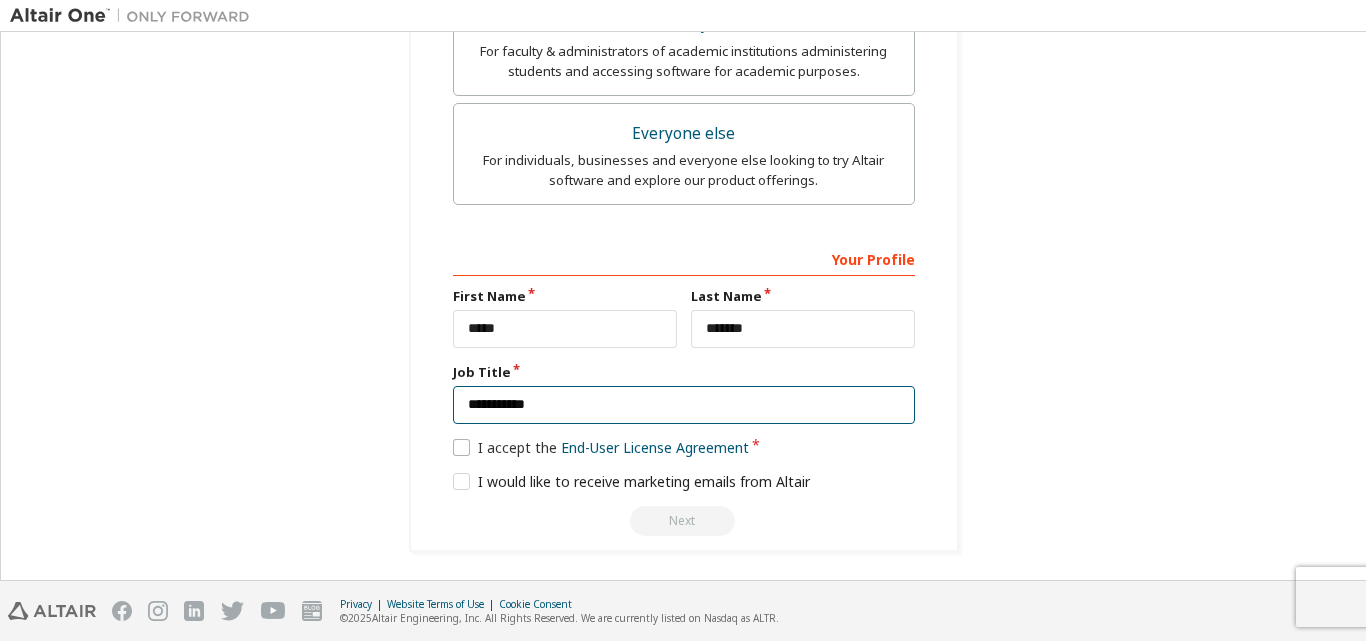 type on "**********" 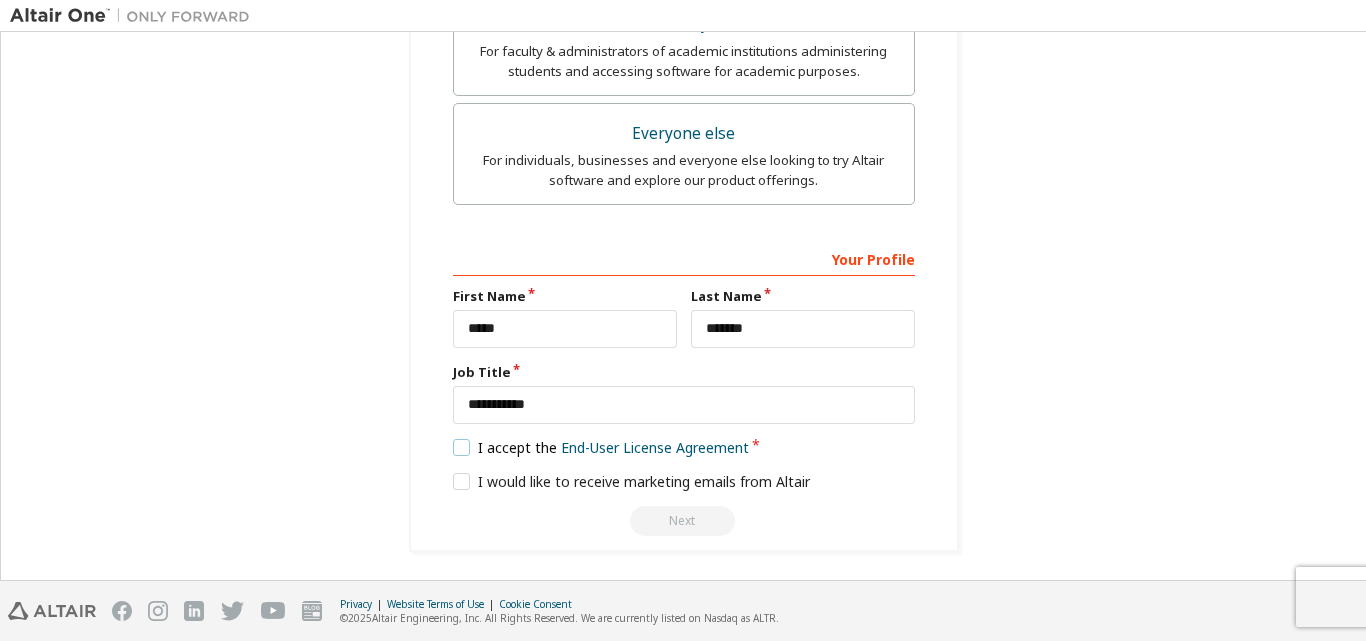 click on "I accept the    End-User License Agreement" at bounding box center [601, 447] 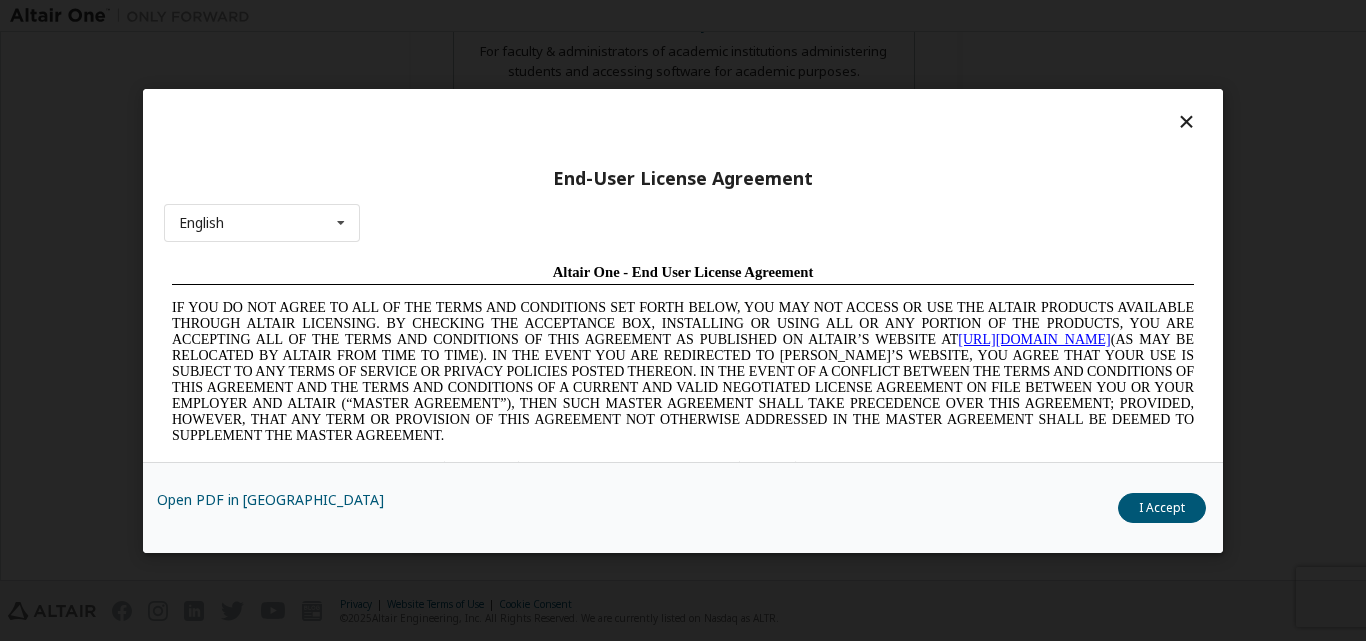 scroll, scrollTop: 0, scrollLeft: 0, axis: both 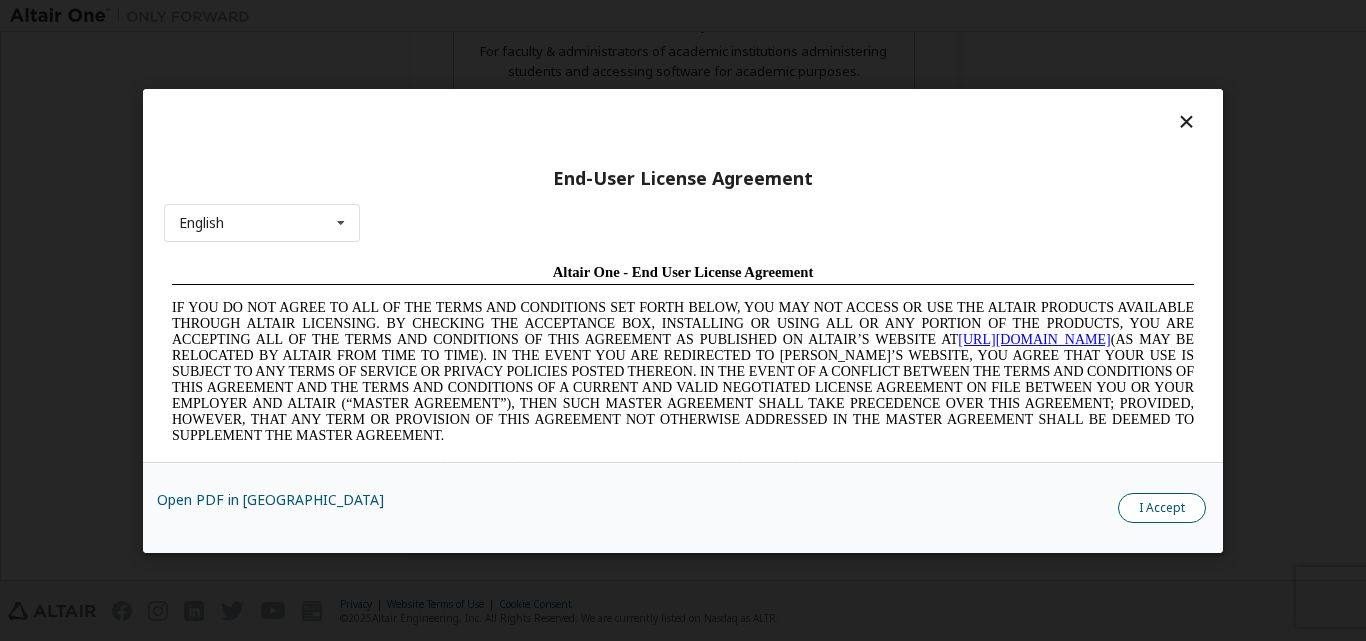 click on "I Accept" at bounding box center (1162, 507) 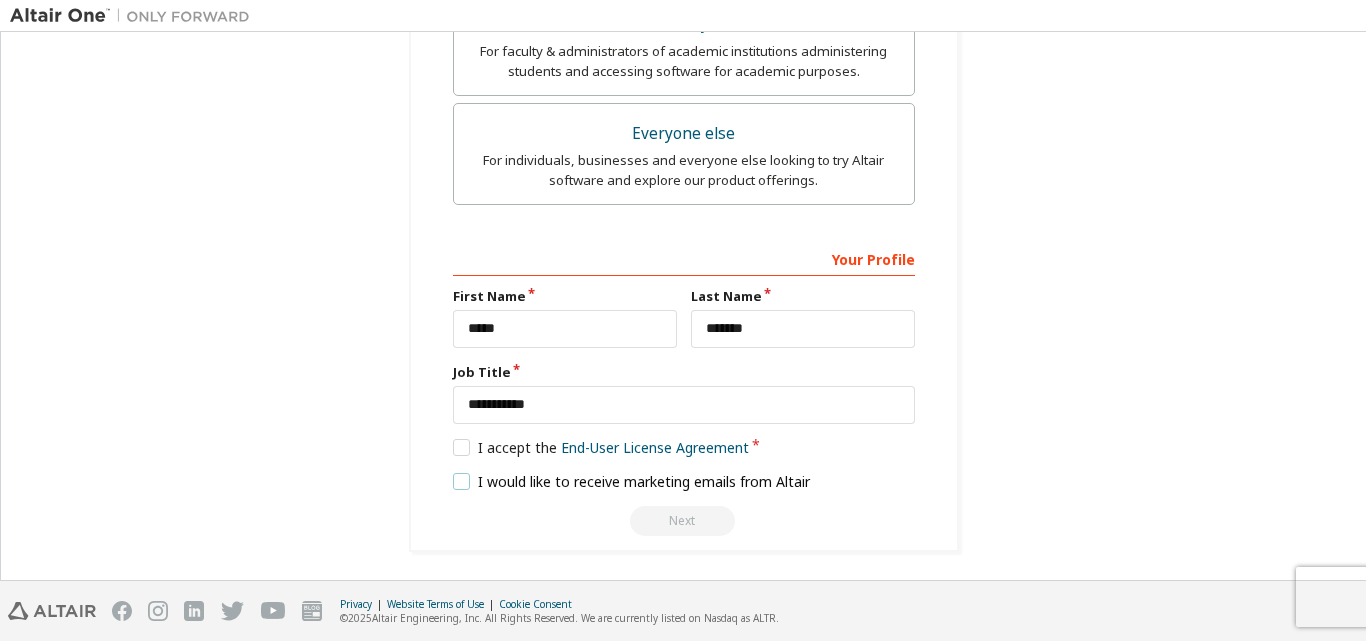 click on "I would like to receive marketing emails from Altair" at bounding box center (632, 481) 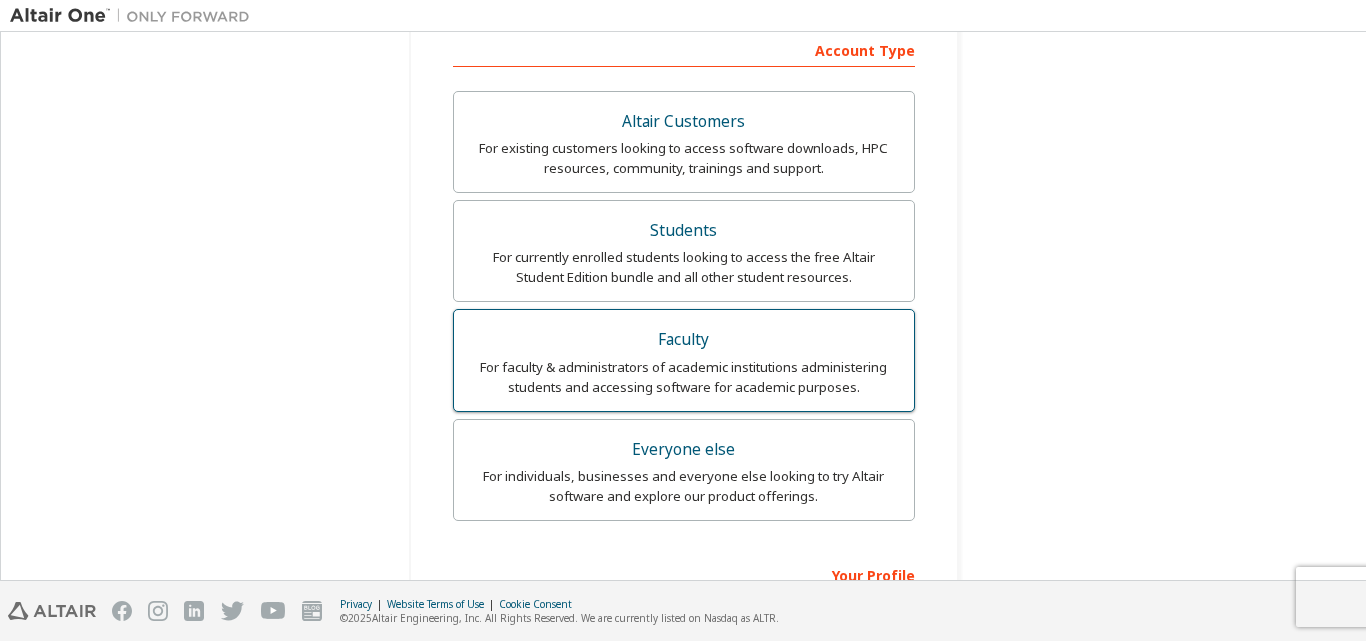 scroll, scrollTop: 386, scrollLeft: 0, axis: vertical 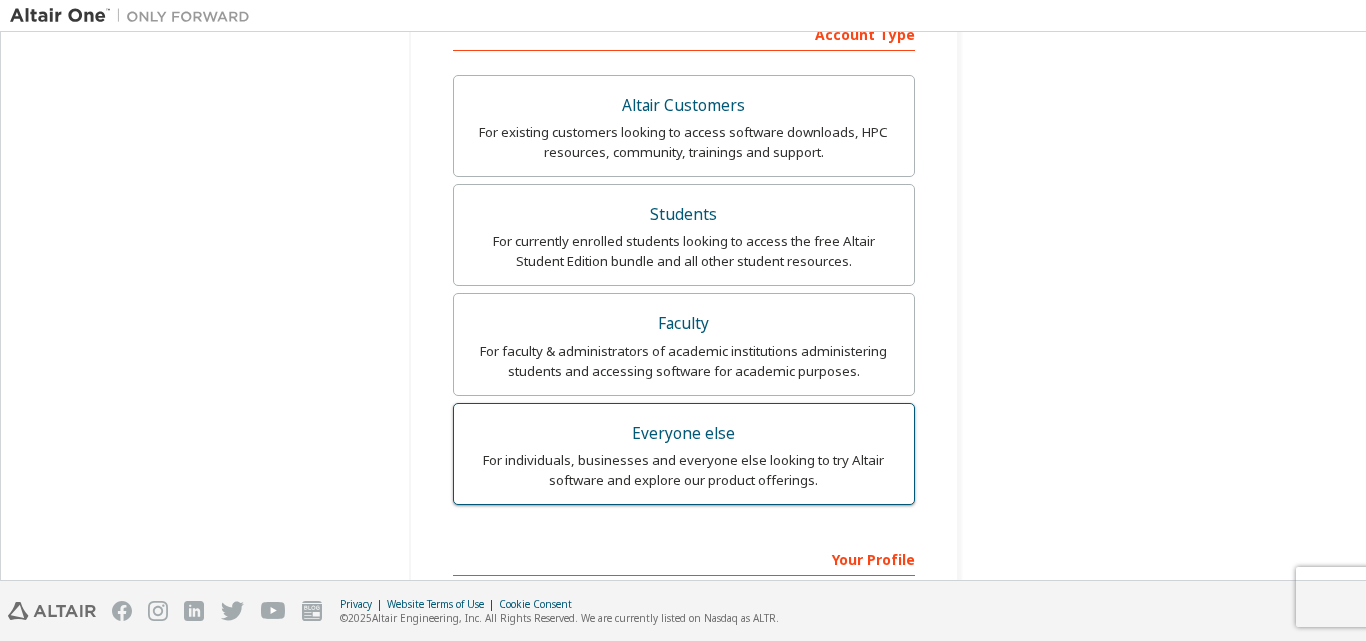 click on "Everyone else" at bounding box center (684, 434) 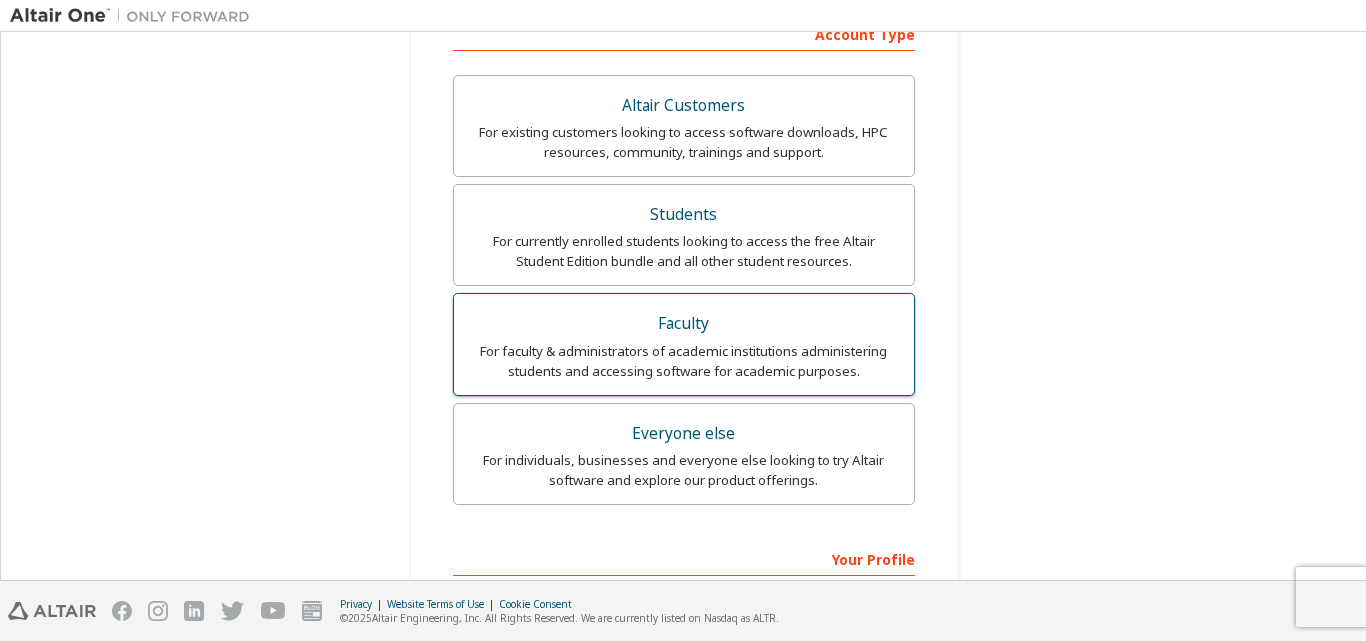 scroll, scrollTop: 686, scrollLeft: 0, axis: vertical 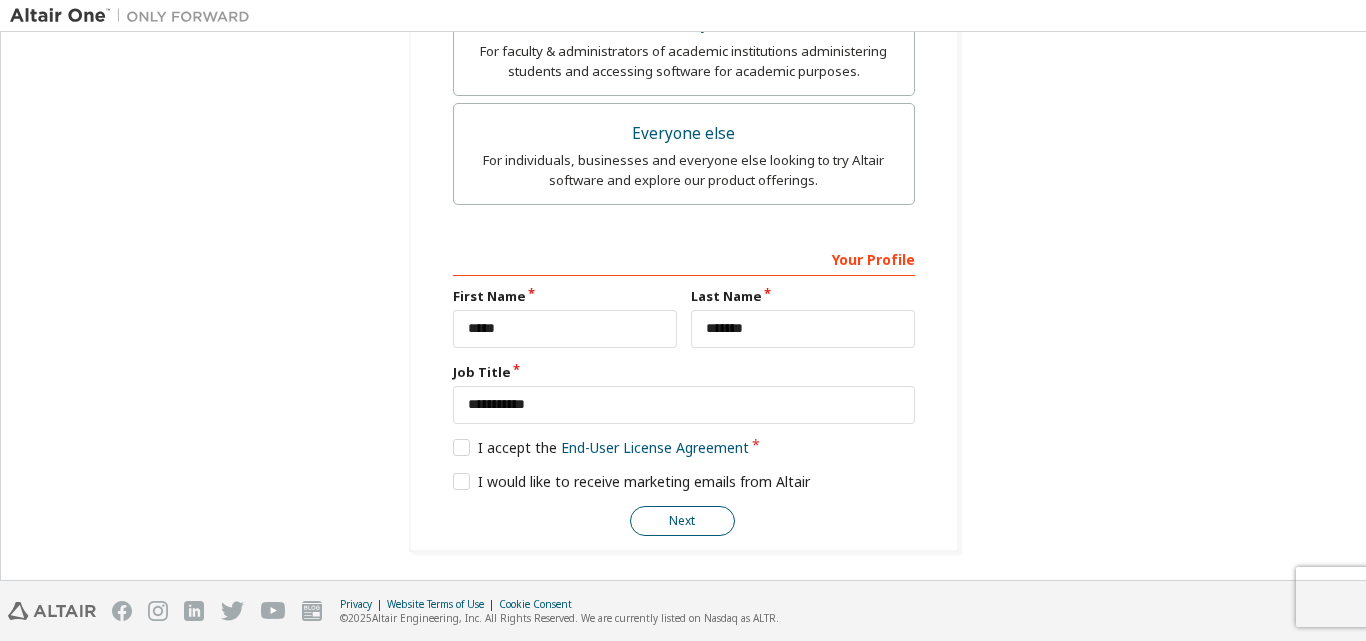 click on "Next" at bounding box center (682, 521) 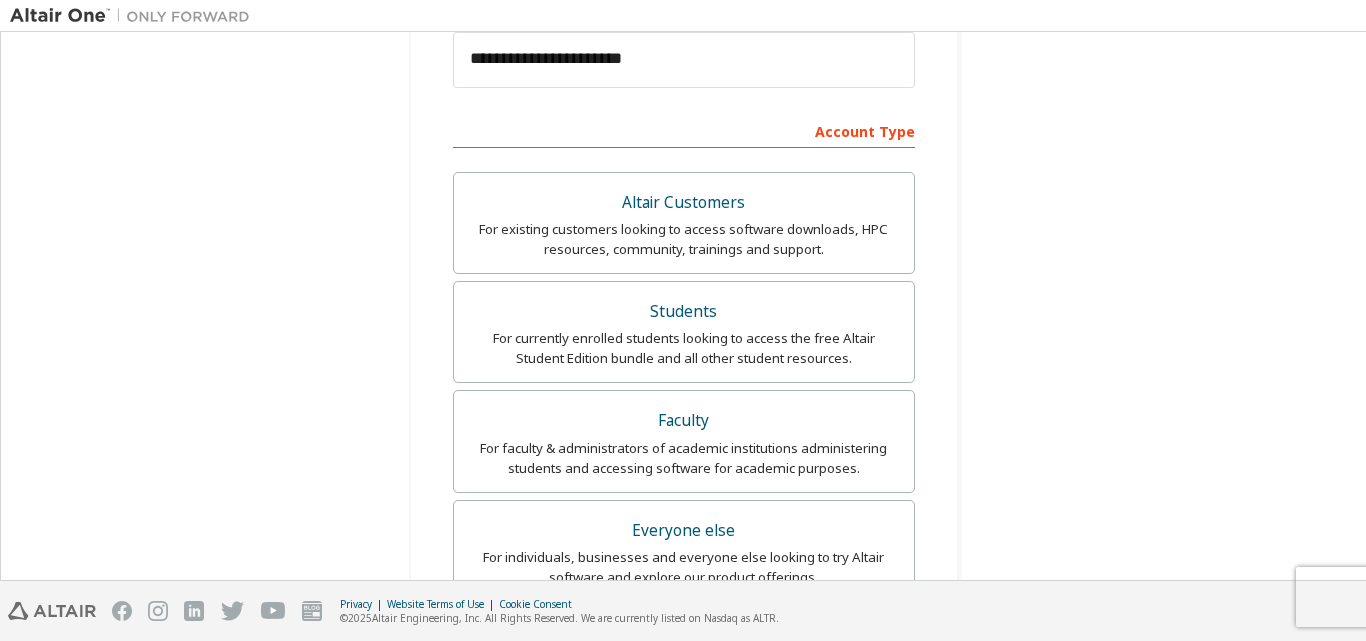 click on "**********" at bounding box center (683, 360) 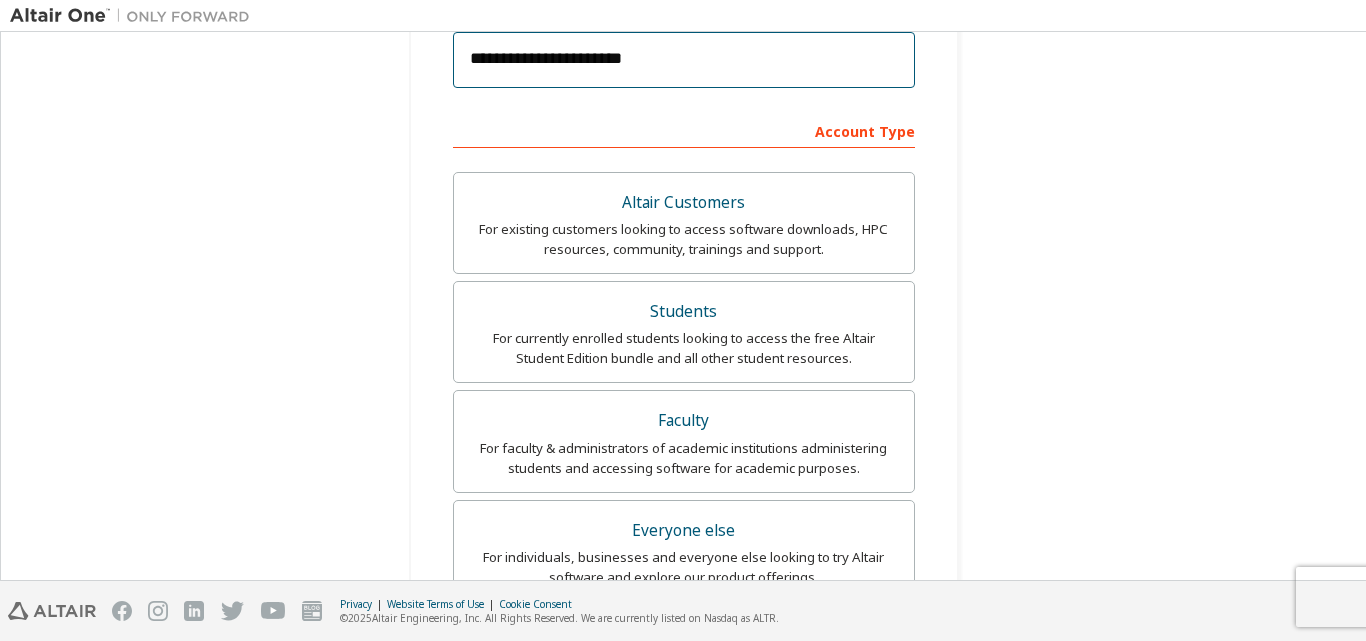 click on "**********" at bounding box center (684, 60) 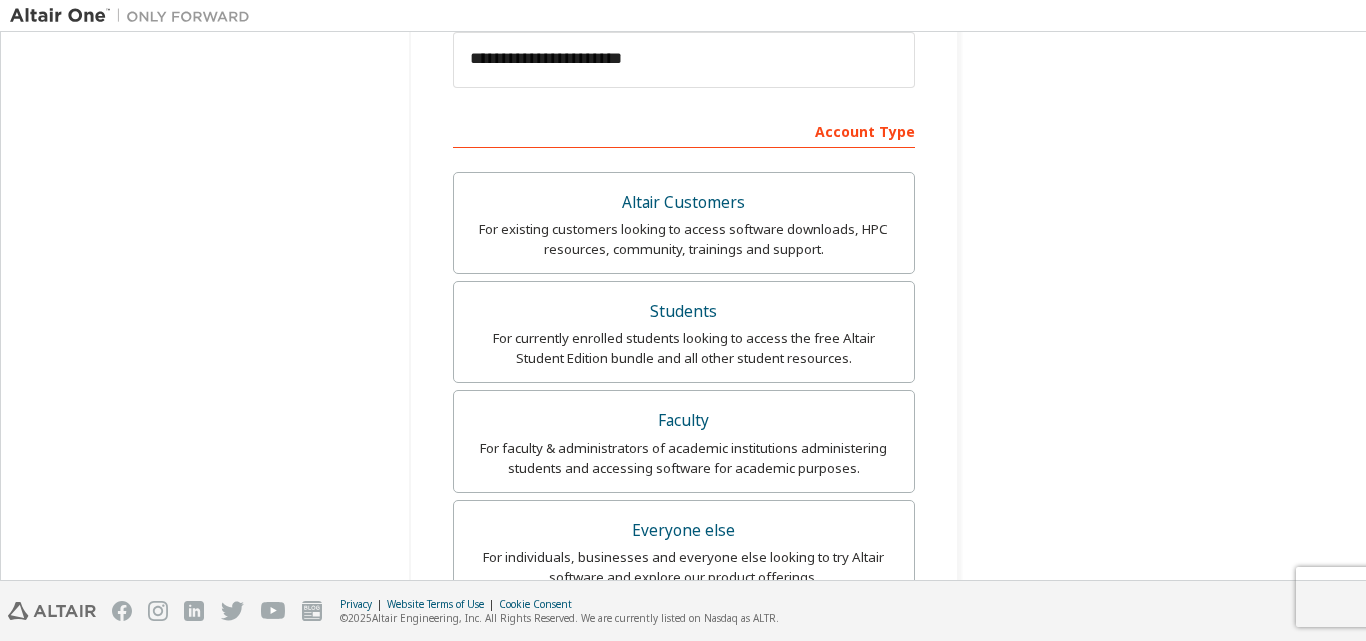 click on "**********" at bounding box center [684, 360] 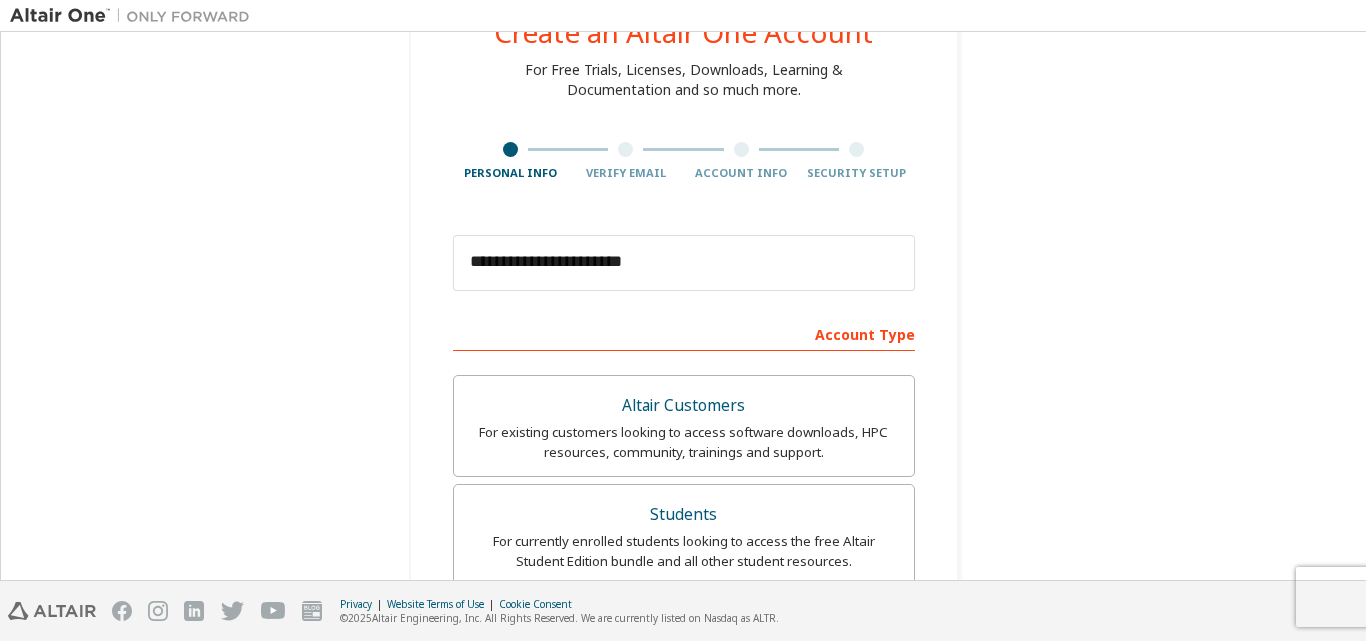 scroll, scrollTop: 0, scrollLeft: 0, axis: both 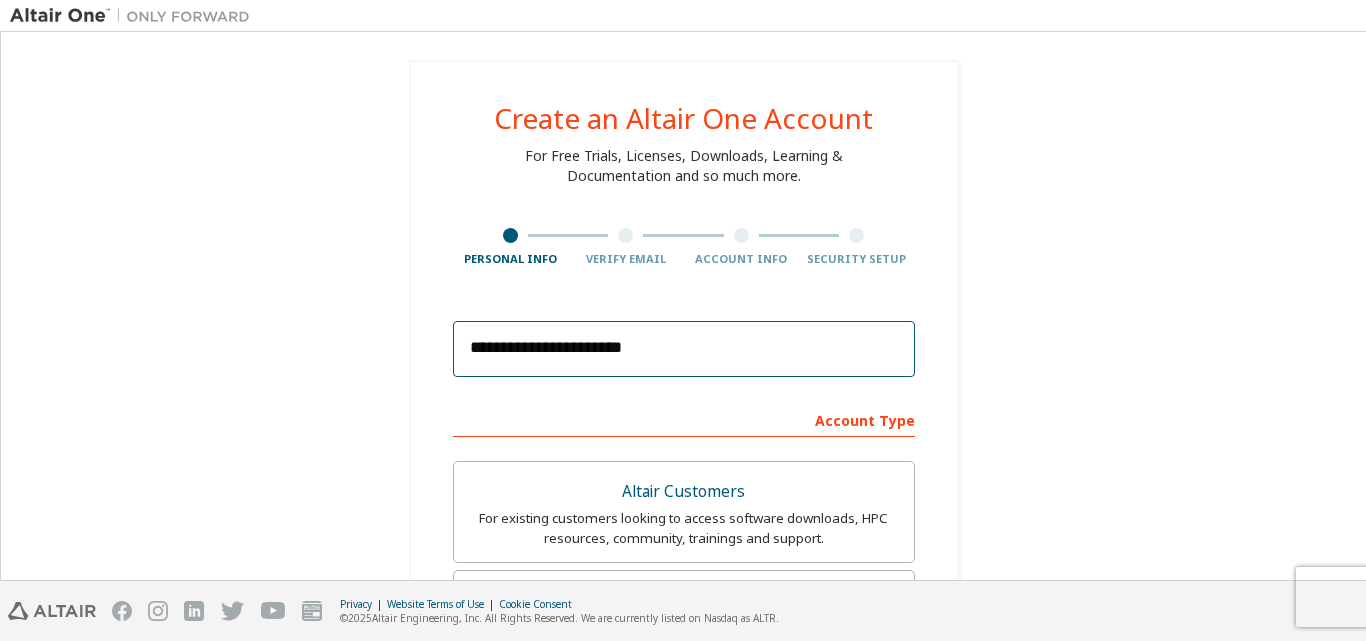 click on "**********" at bounding box center (684, 349) 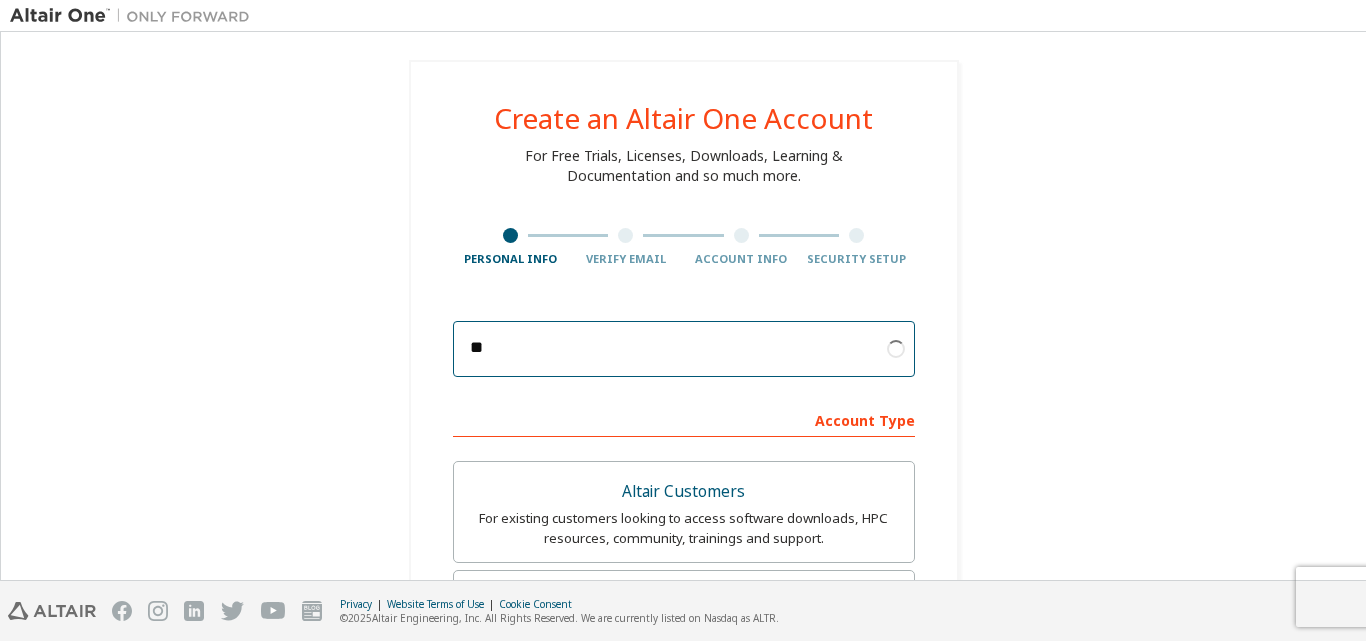 type on "*" 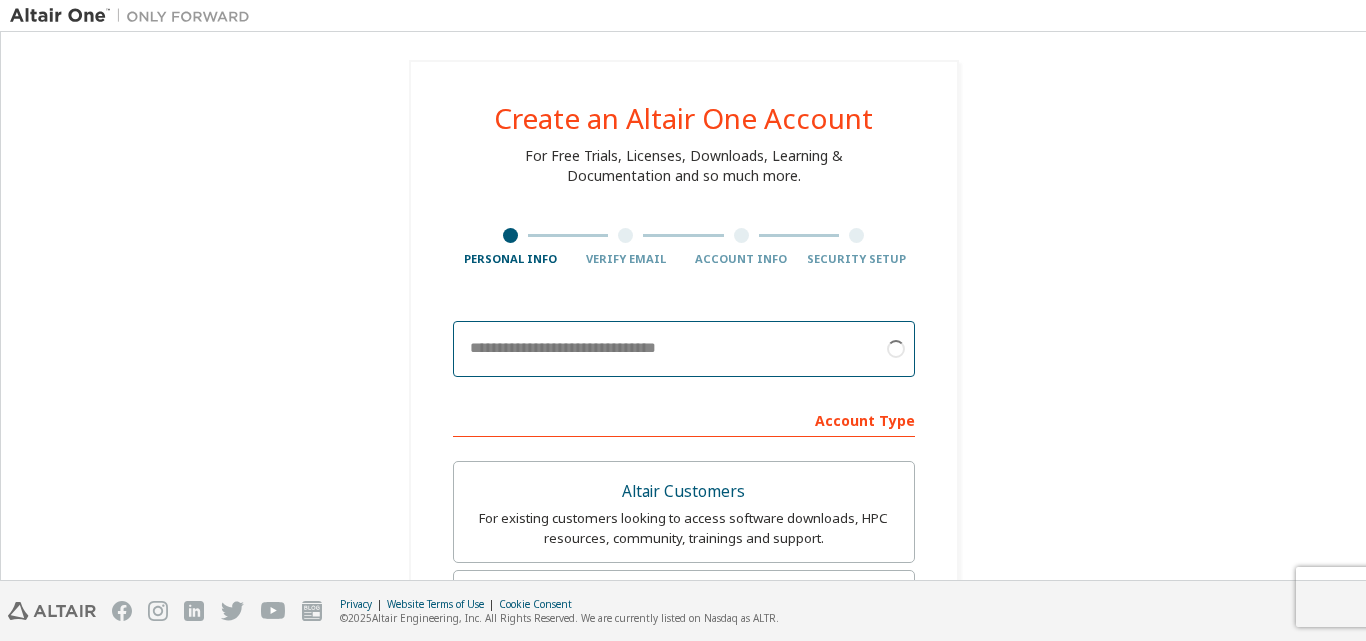 paste on "**********" 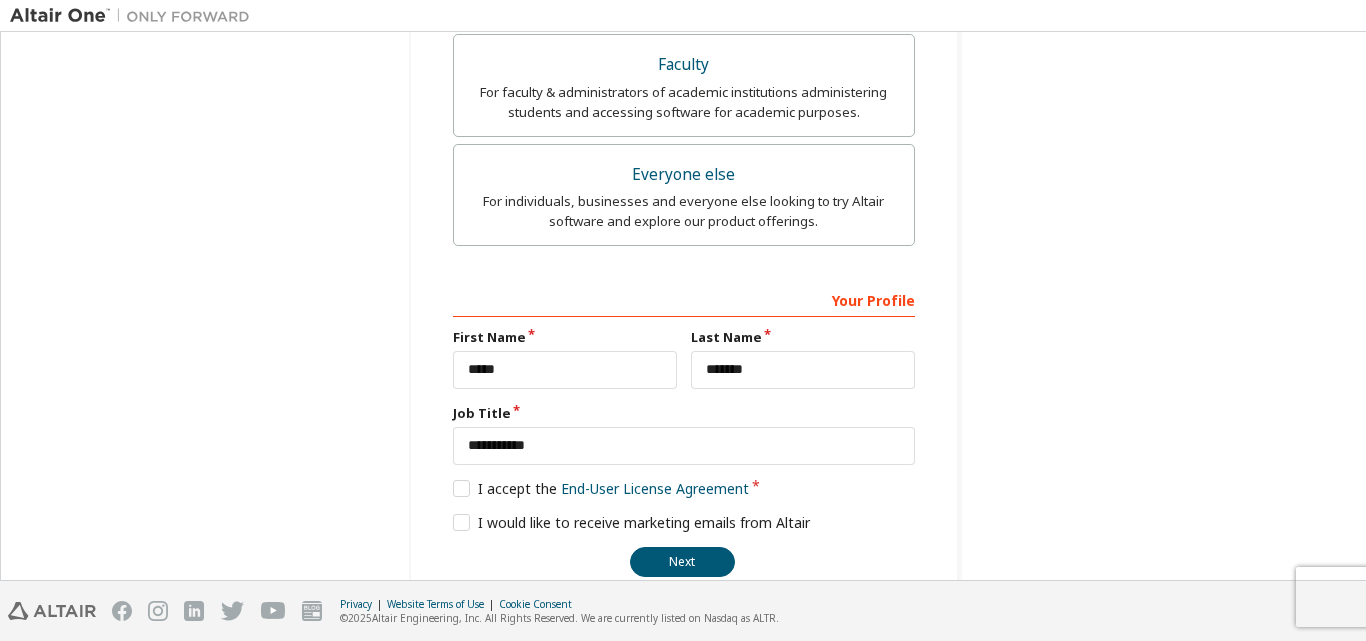 scroll, scrollTop: 686, scrollLeft: 0, axis: vertical 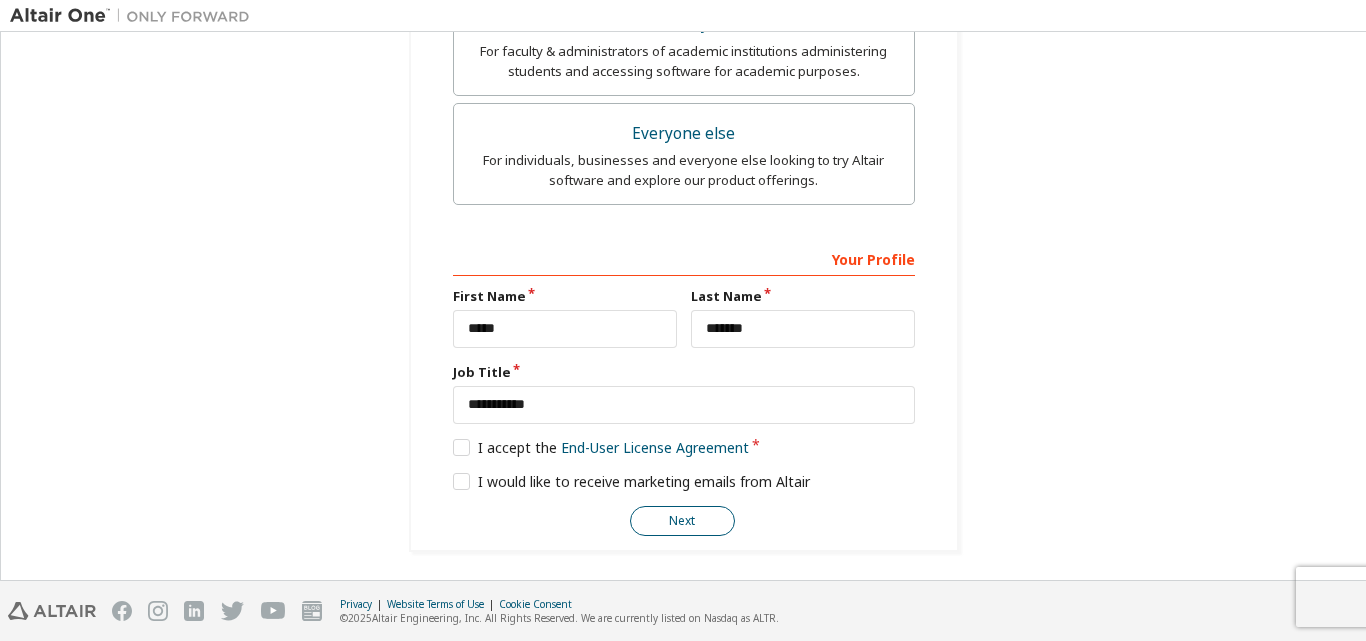 type on "**********" 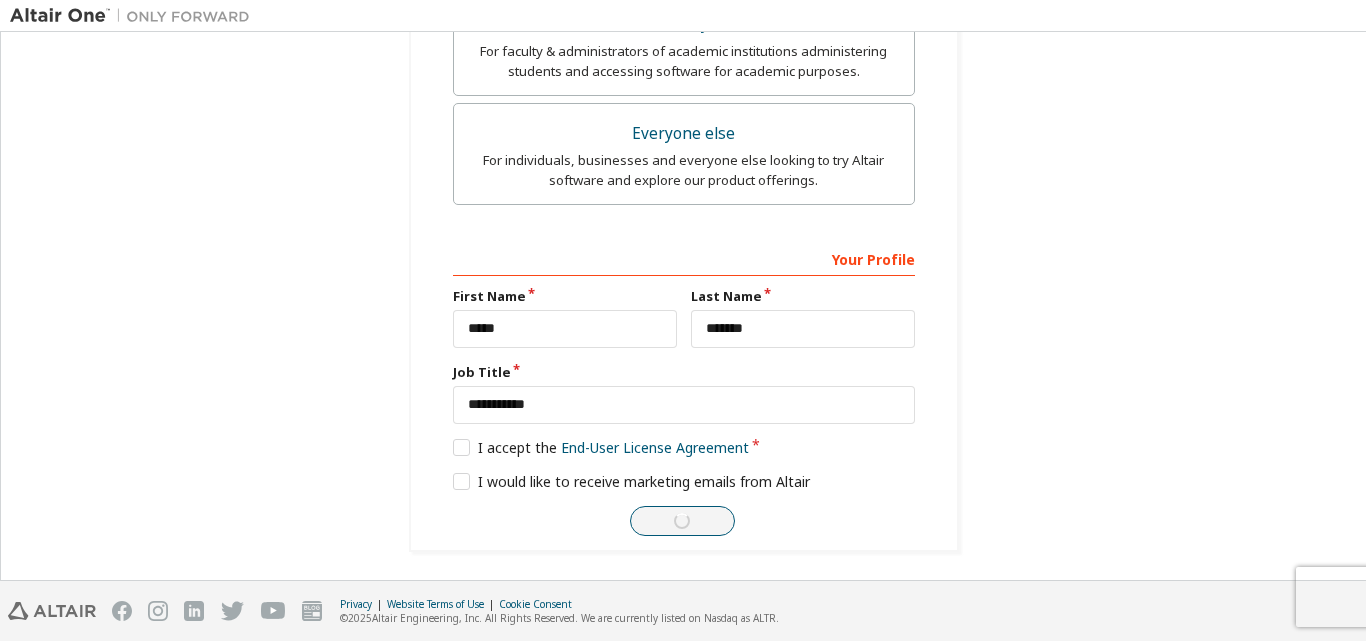 scroll, scrollTop: 24, scrollLeft: 0, axis: vertical 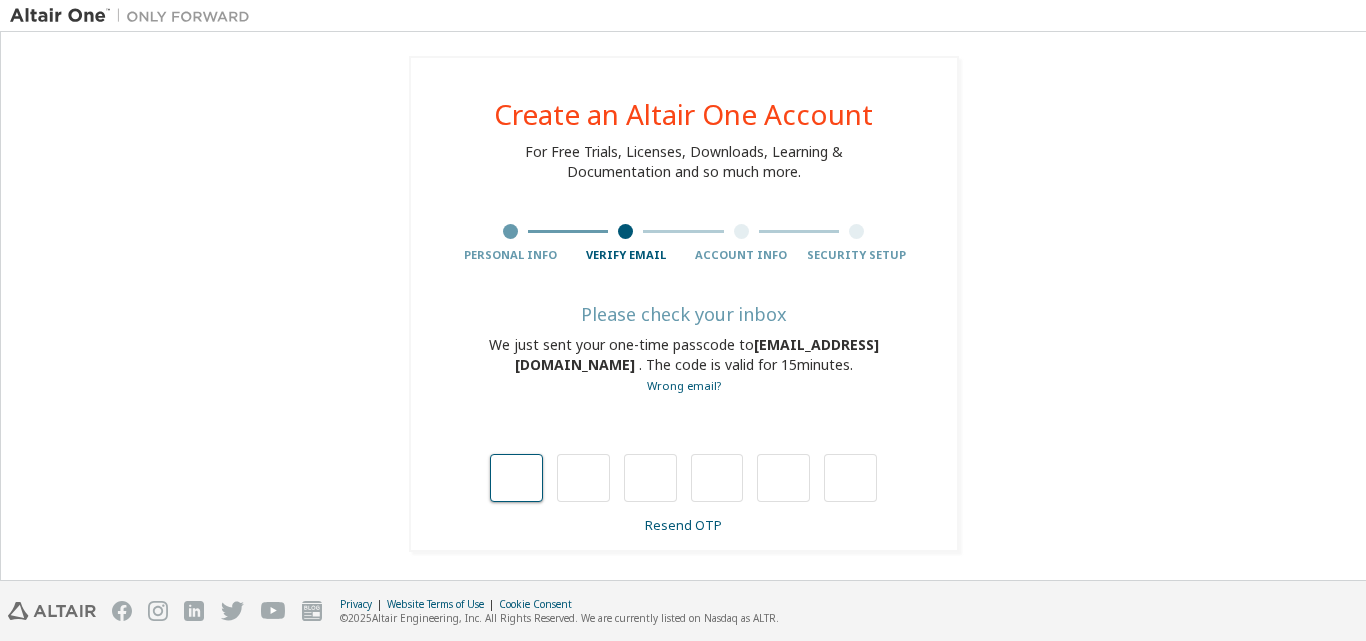 type on "*" 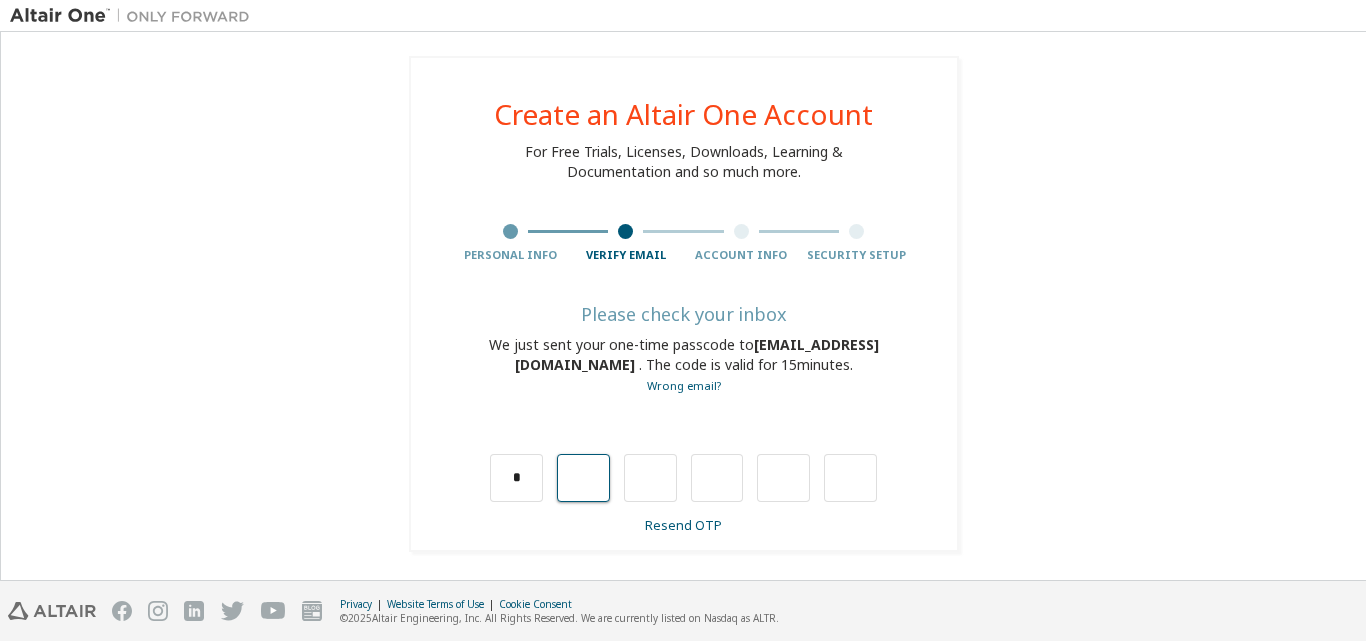 type on "*" 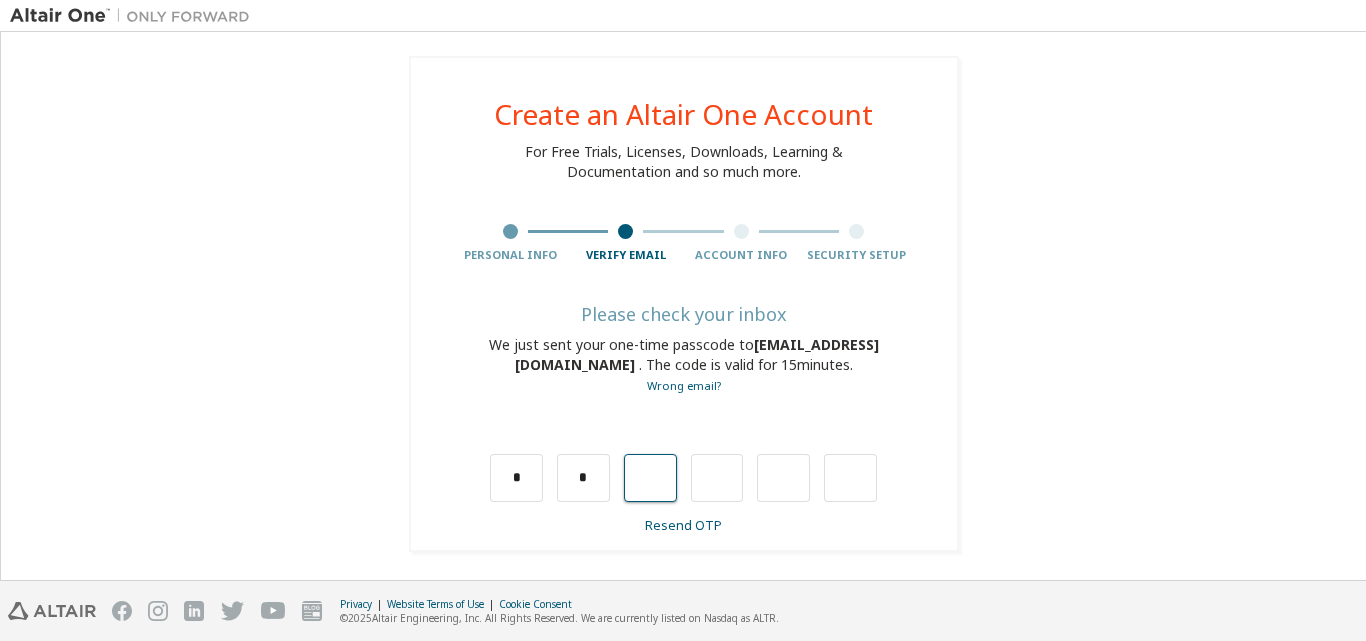 type on "*" 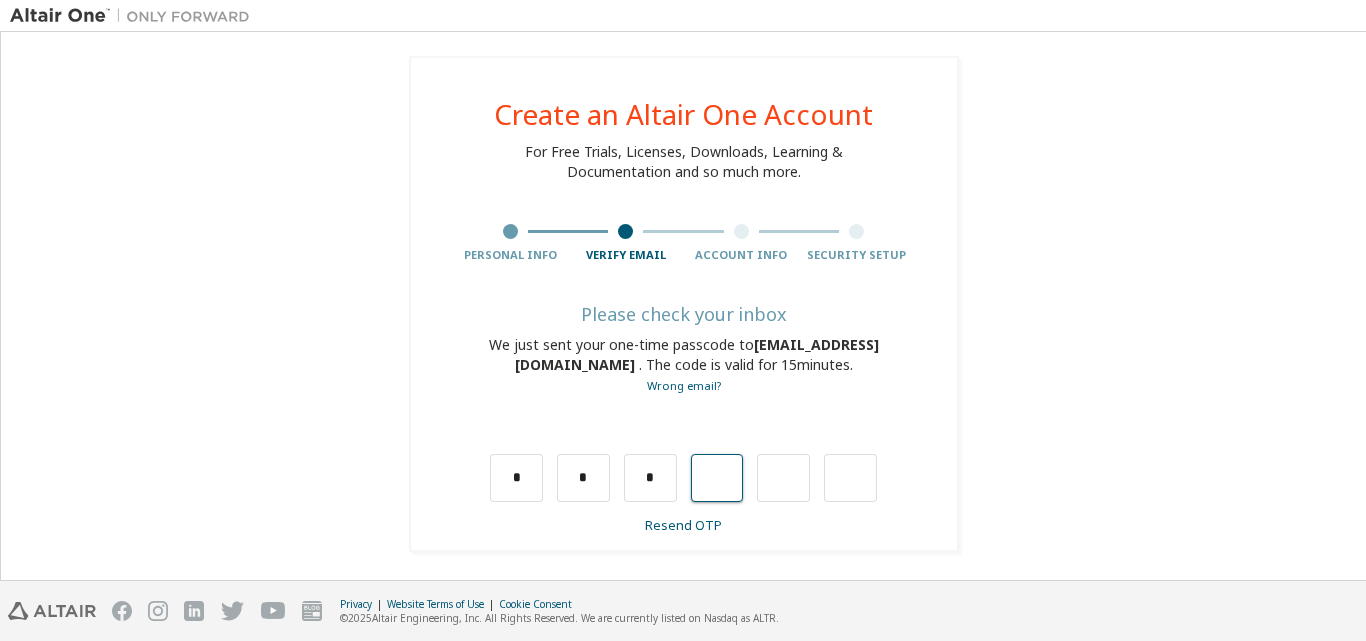 type on "*" 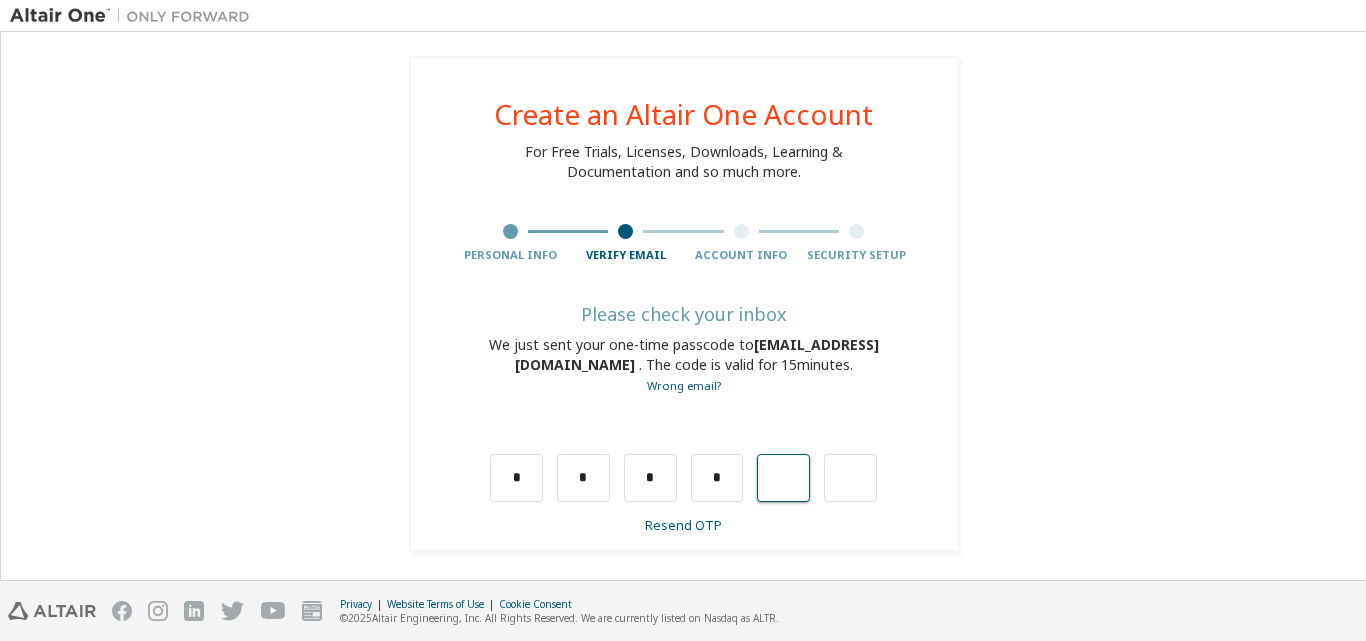 type on "*" 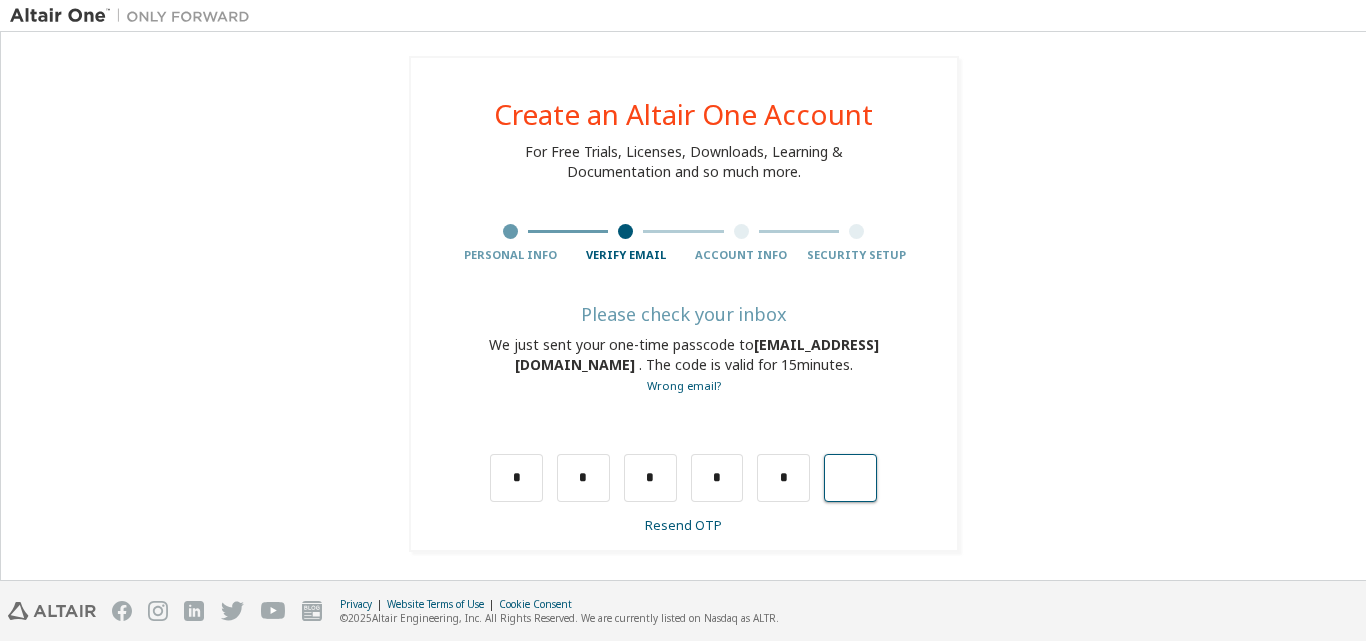 type on "*" 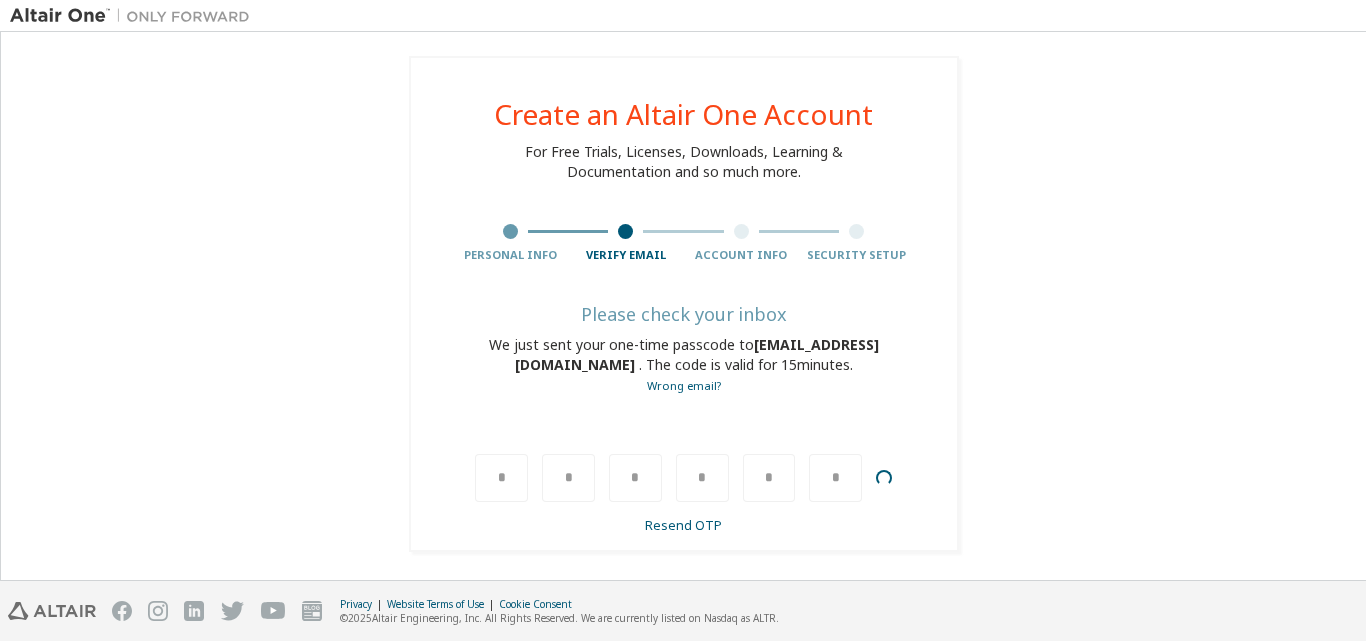 type 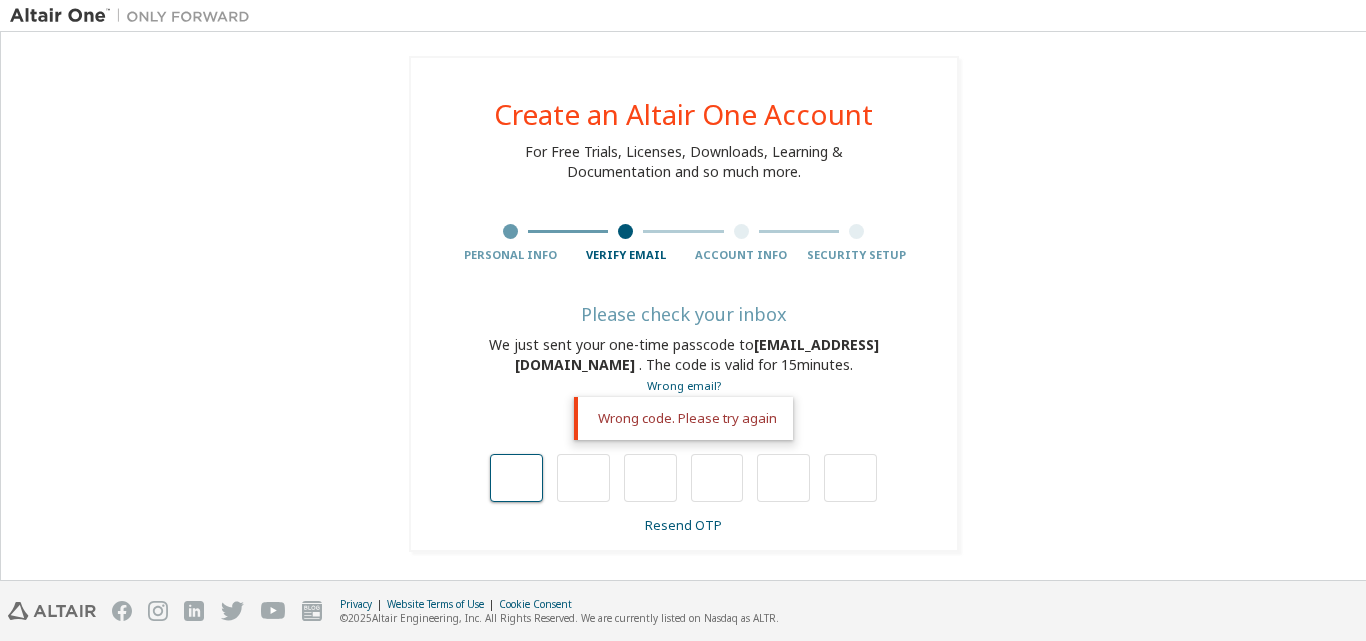 click at bounding box center (516, 478) 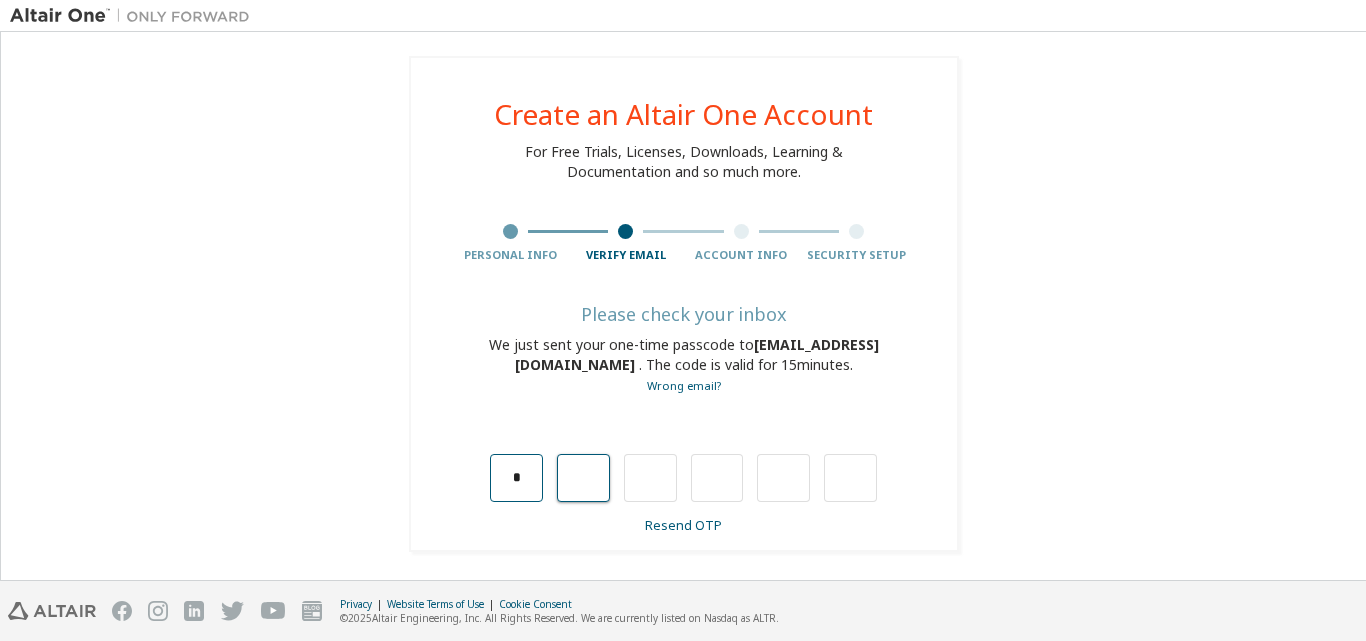 type on "*" 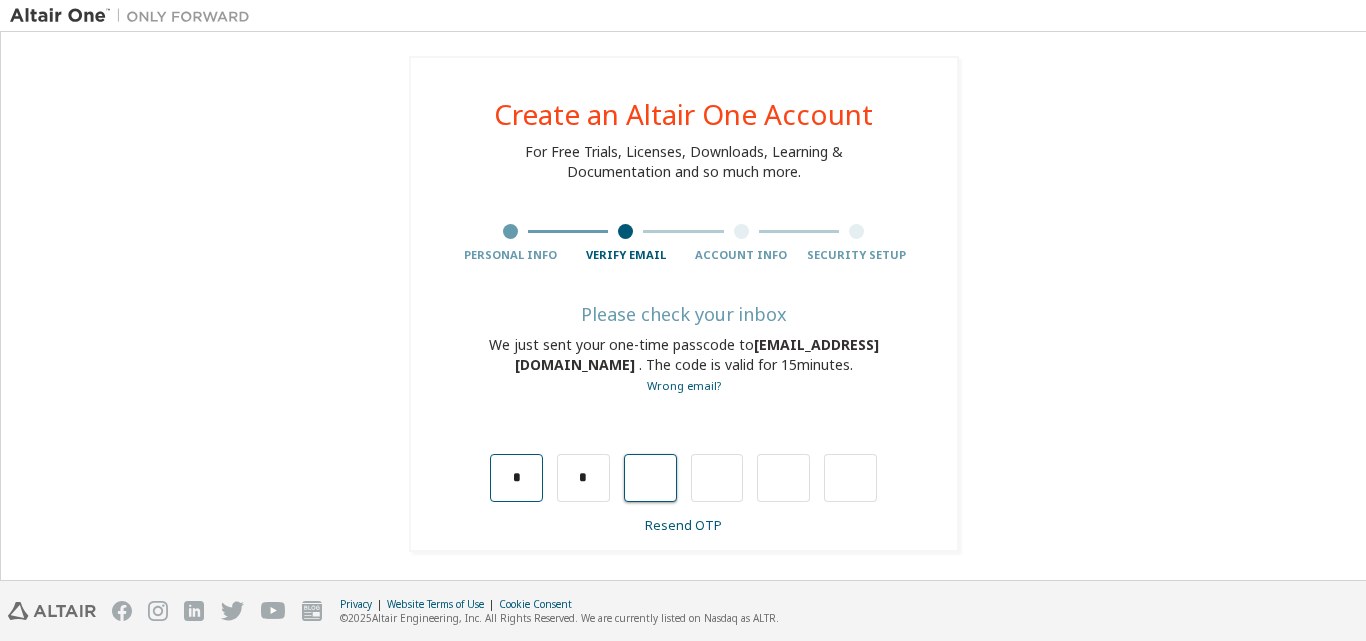 type on "*" 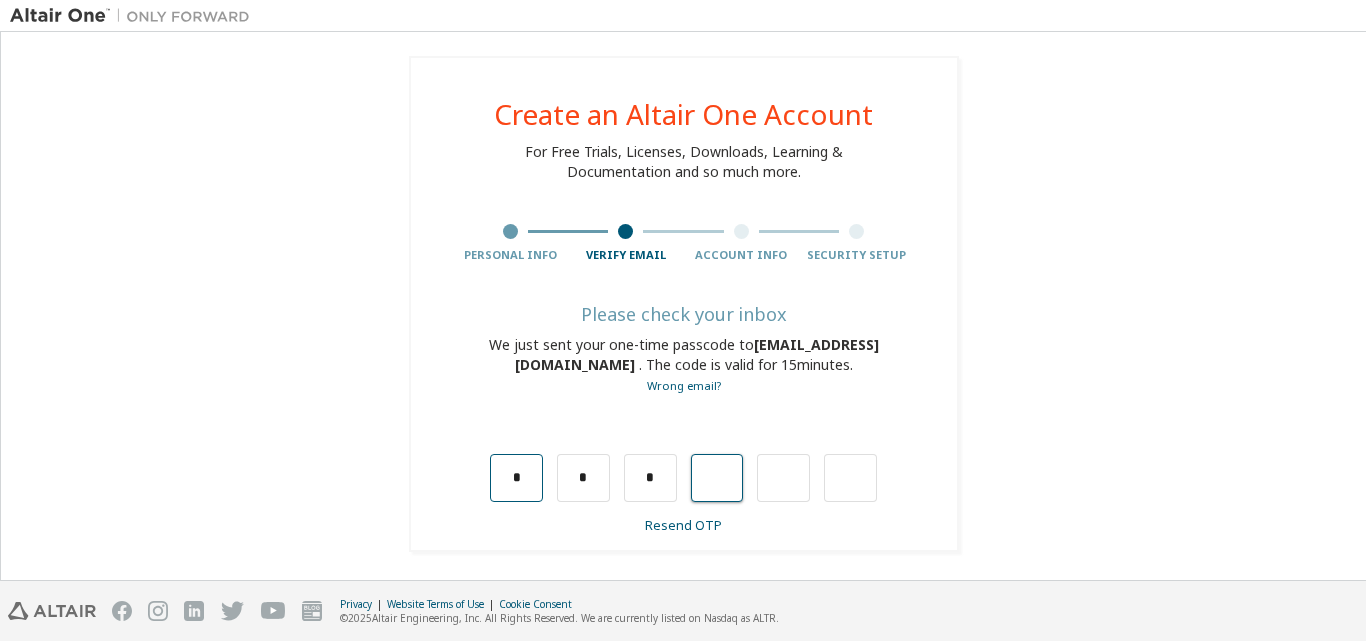 type on "*" 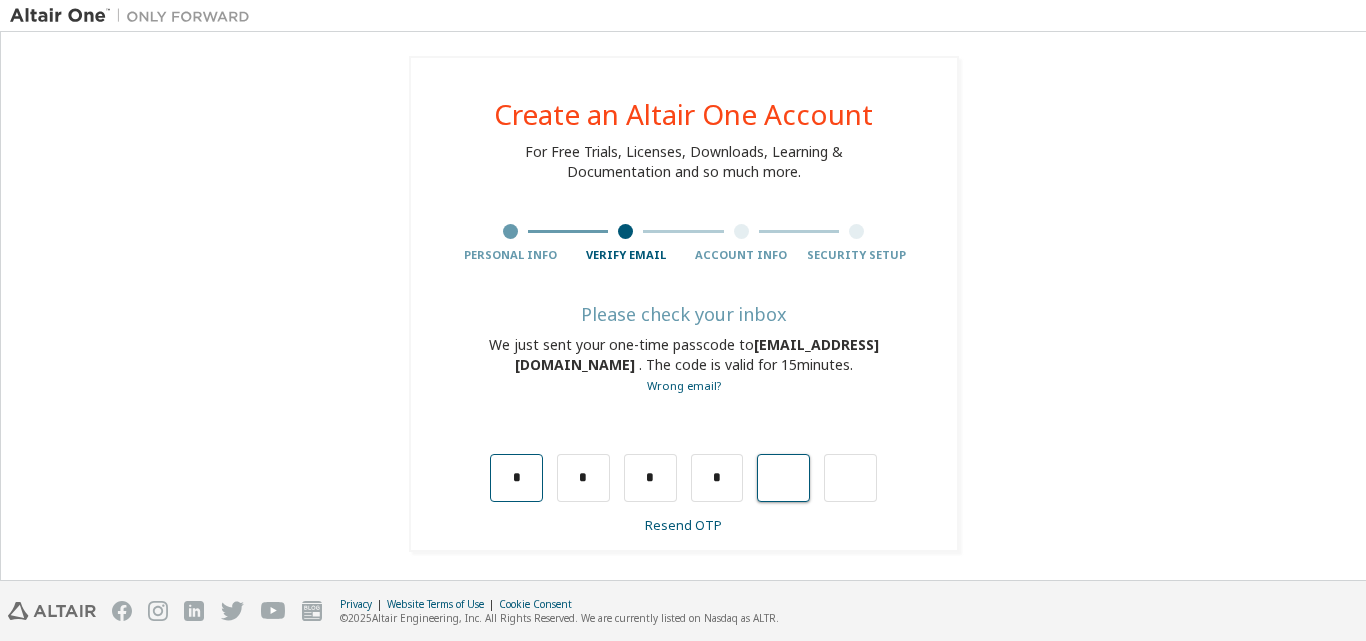 type on "*" 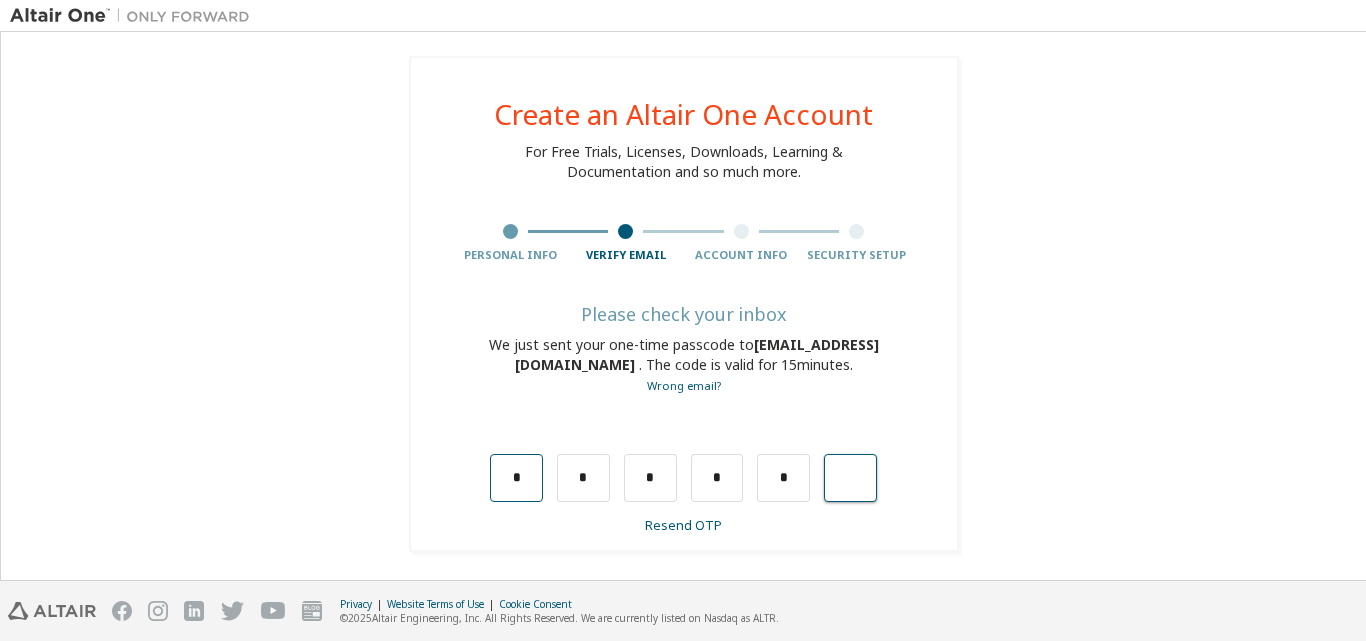 type on "*" 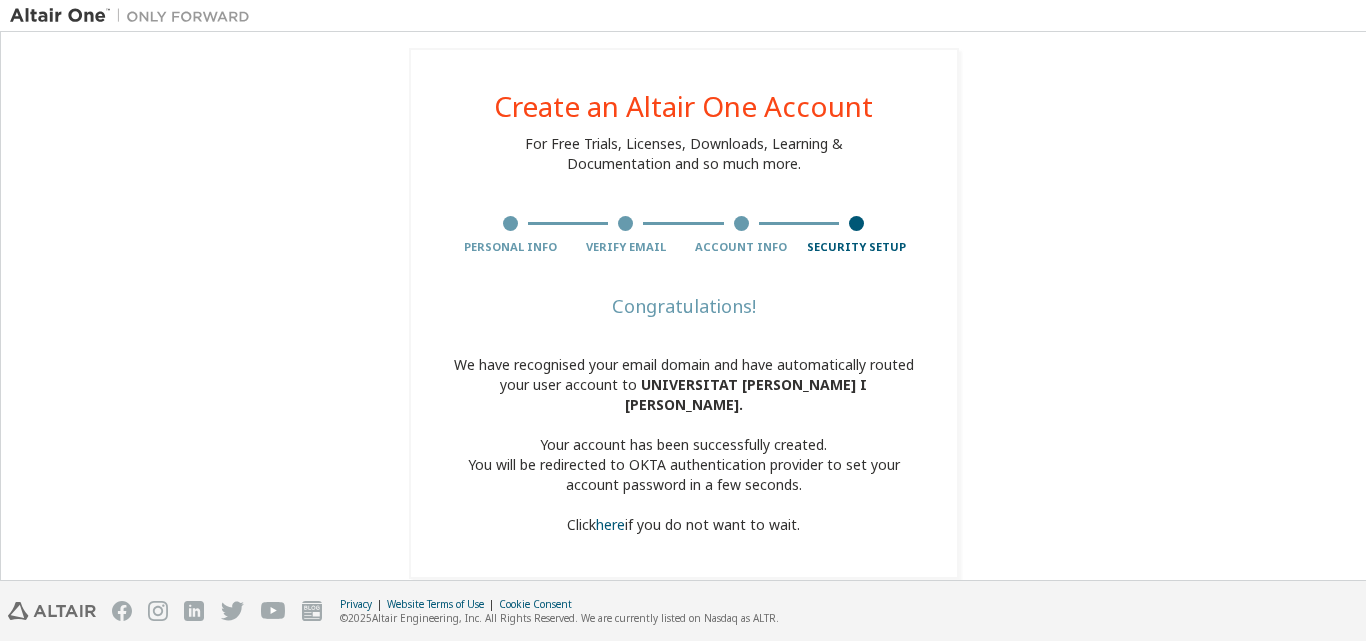 scroll, scrollTop: 19, scrollLeft: 0, axis: vertical 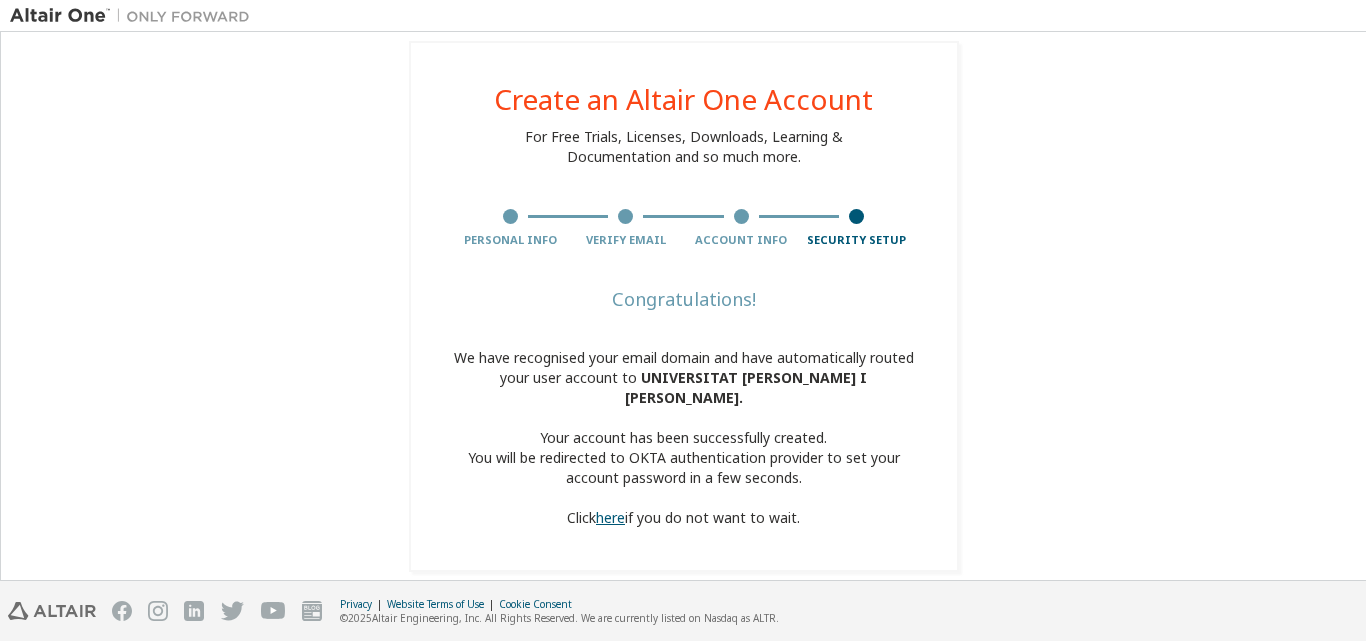 click on "here" at bounding box center (610, 517) 